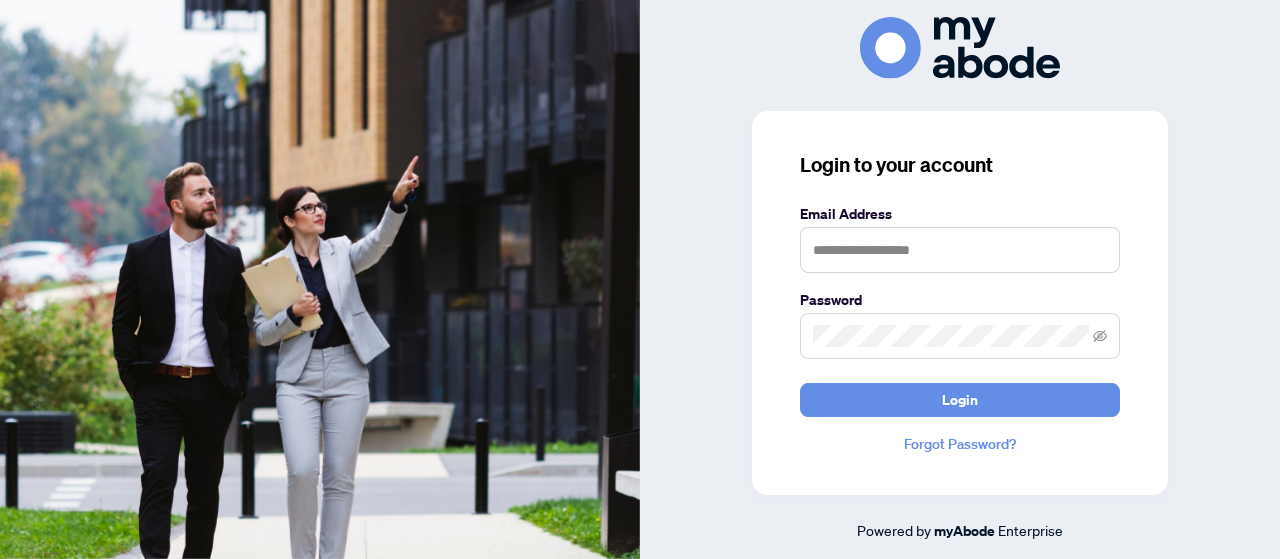 scroll, scrollTop: 0, scrollLeft: 0, axis: both 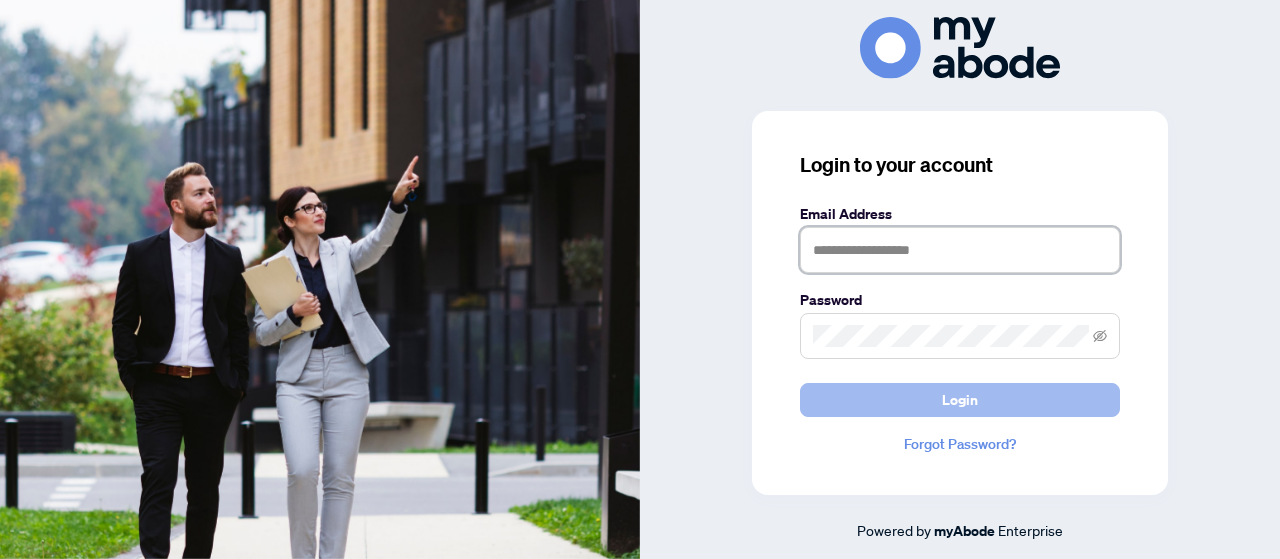 type on "**********" 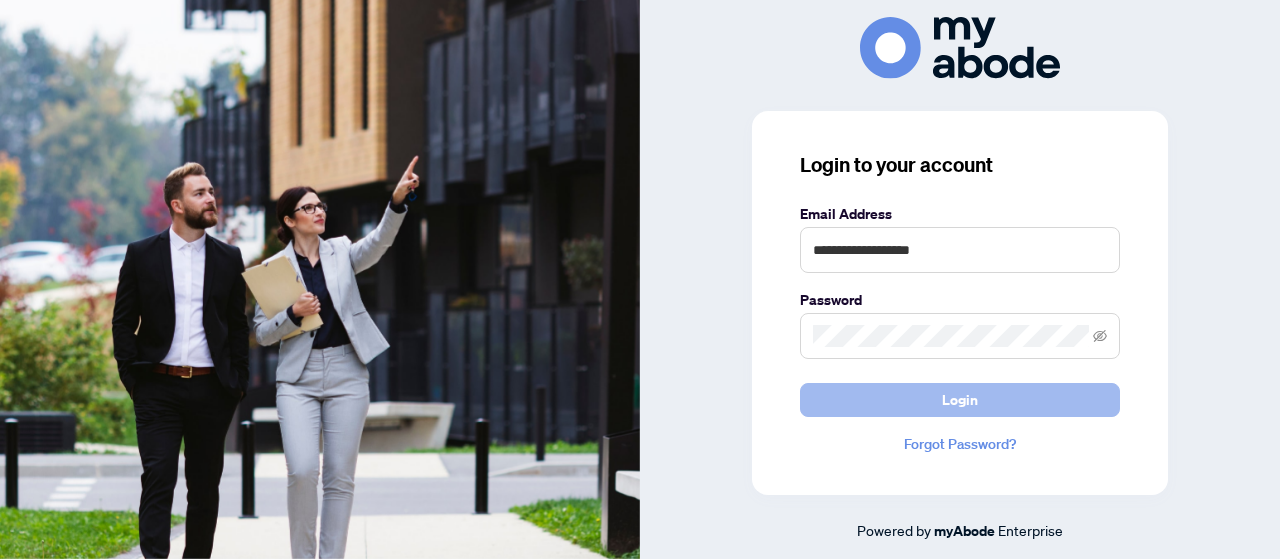 click on "Login" at bounding box center [960, 400] 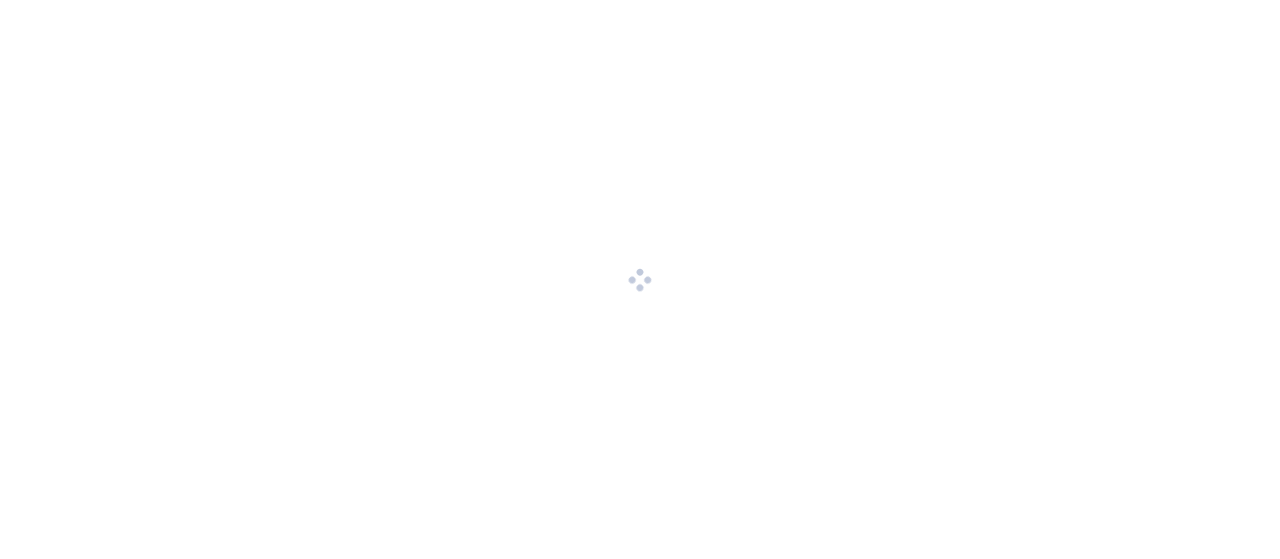 scroll, scrollTop: 0, scrollLeft: 0, axis: both 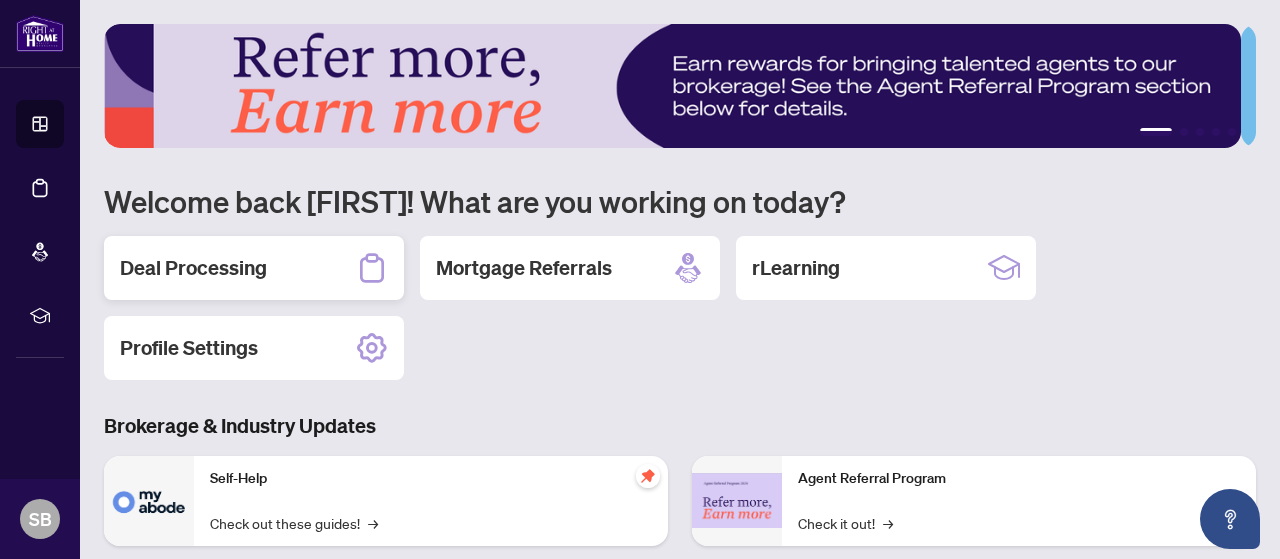 click on "Deal Processing" at bounding box center (254, 268) 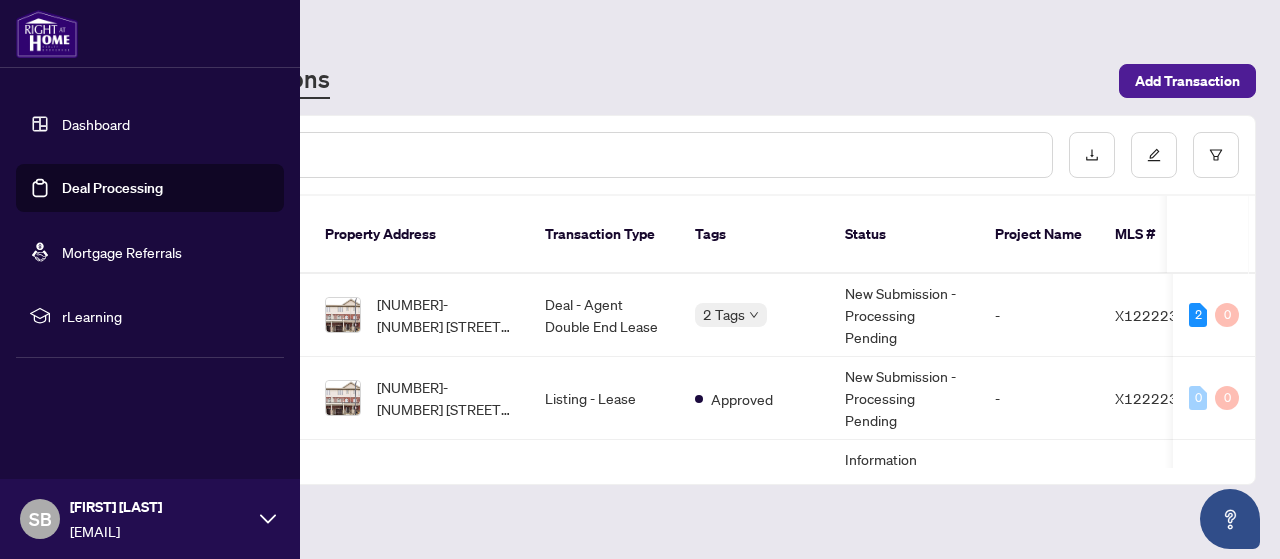 click on "Dashboard" at bounding box center [96, 124] 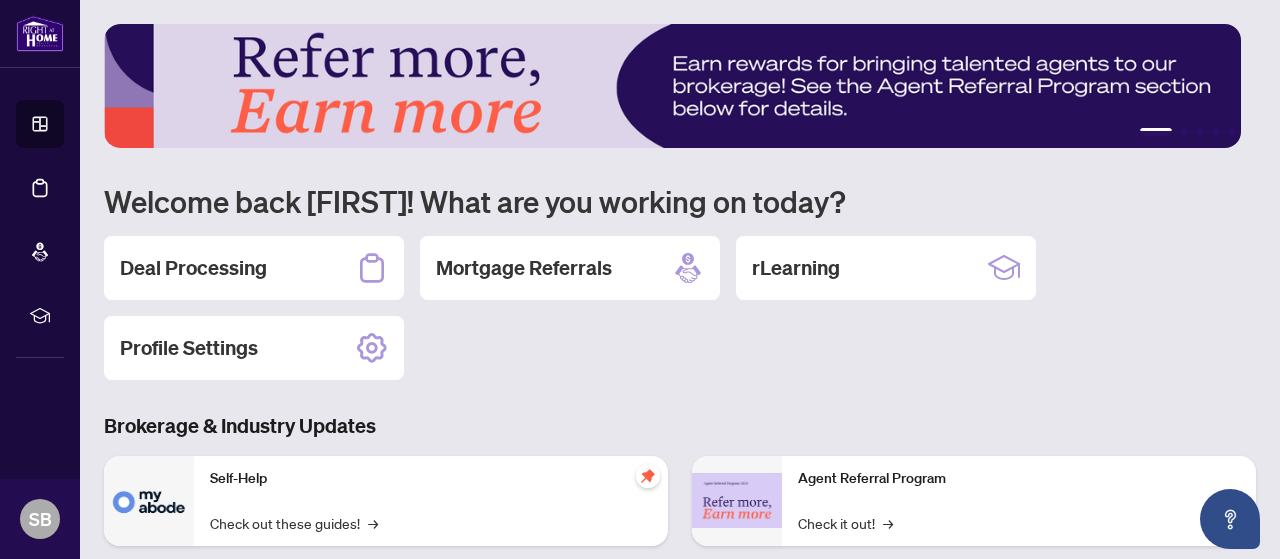 click at bounding box center (672, 86) 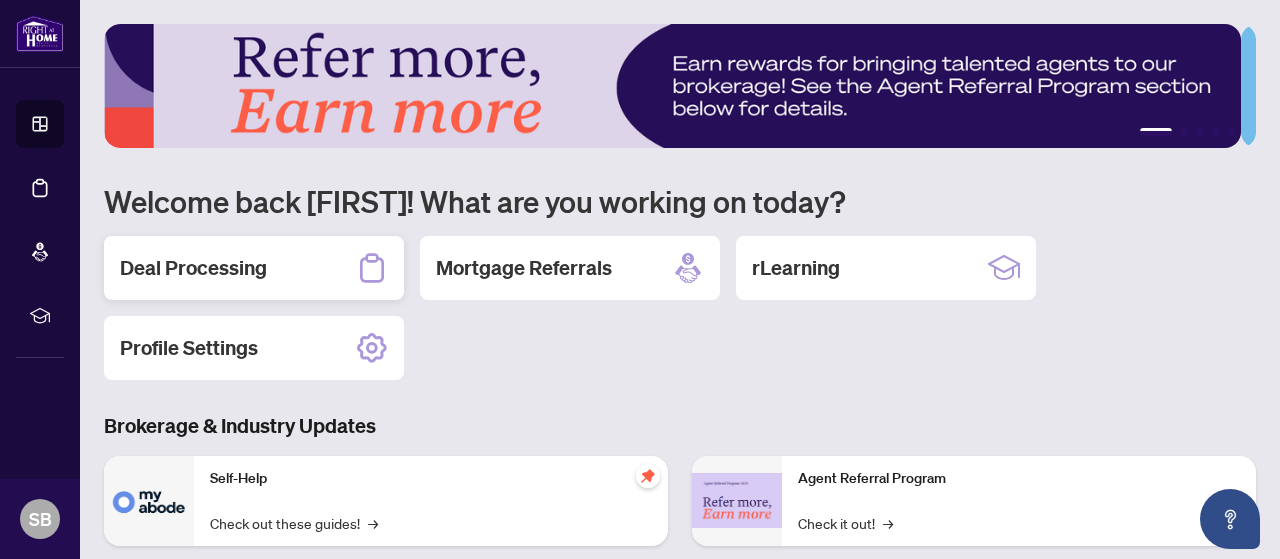 click on "Deal Processing" at bounding box center (254, 268) 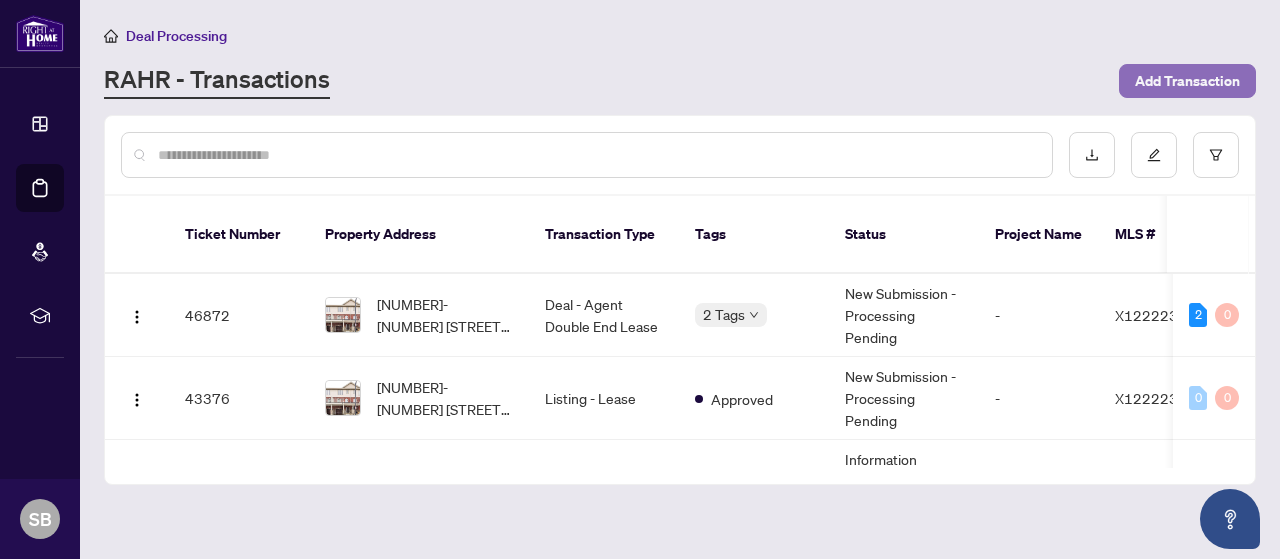 click on "Add Transaction" at bounding box center [1187, 81] 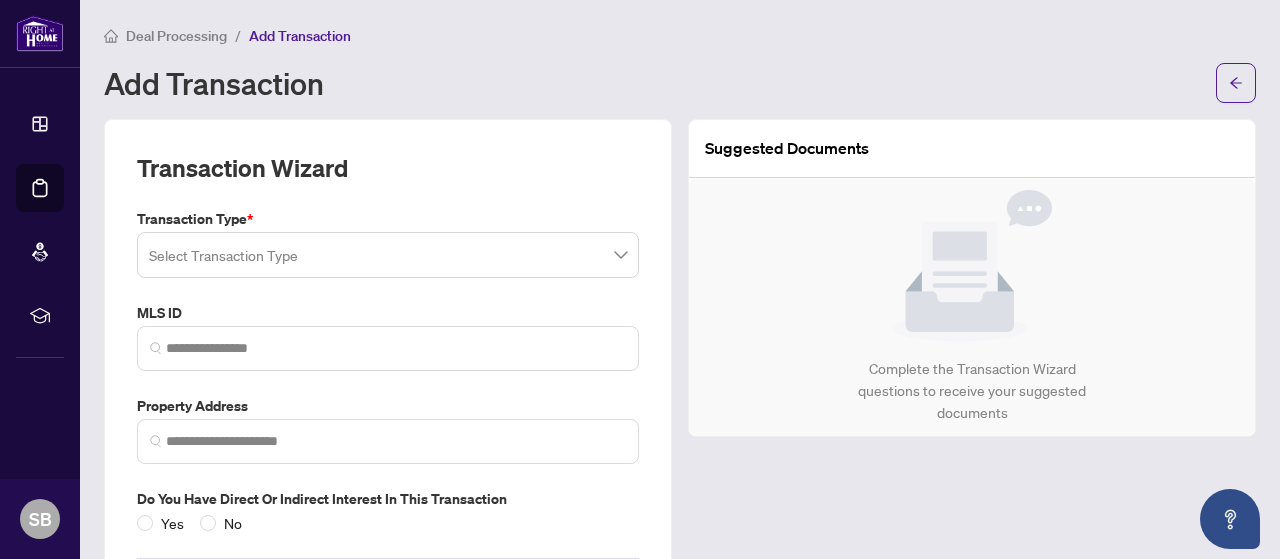 click at bounding box center (379, 258) 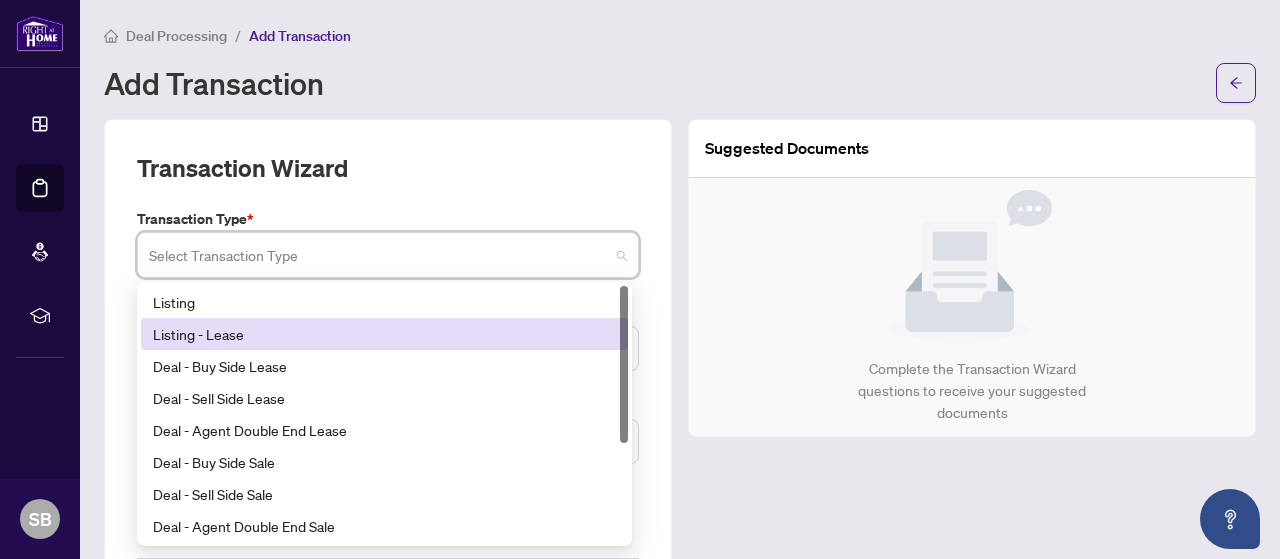 click on "Listing - Lease" at bounding box center [384, 334] 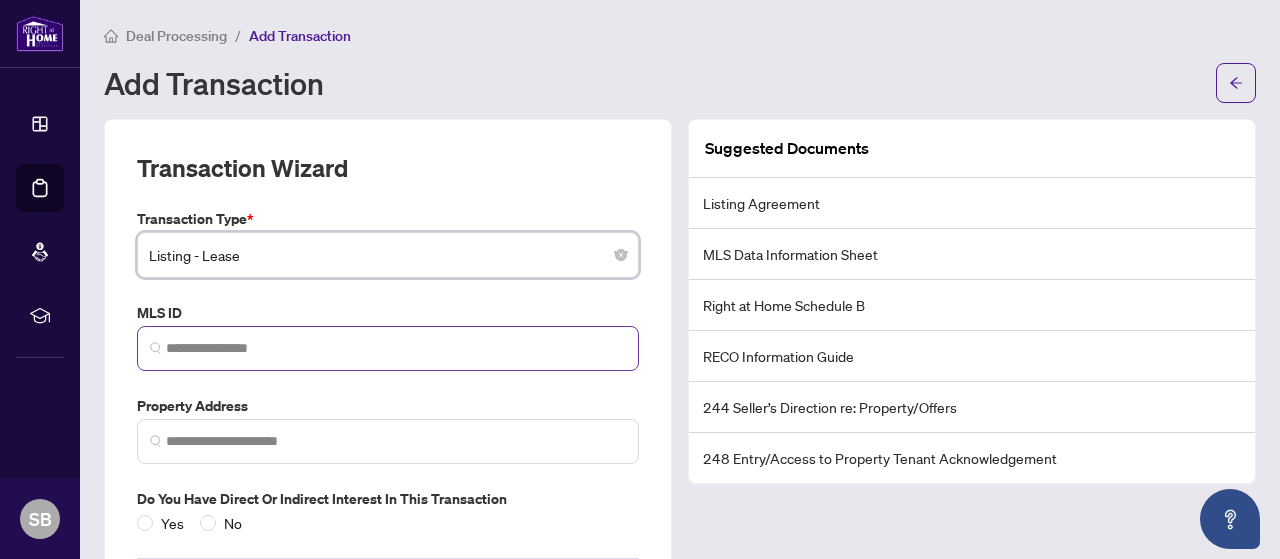 click at bounding box center [388, 348] 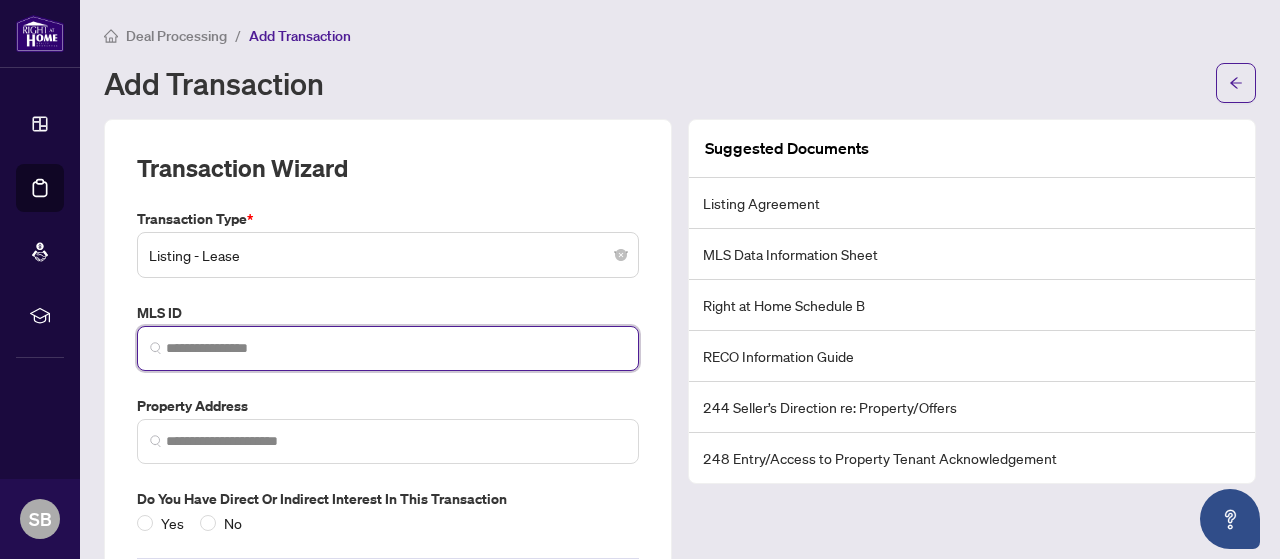 paste on "*********" 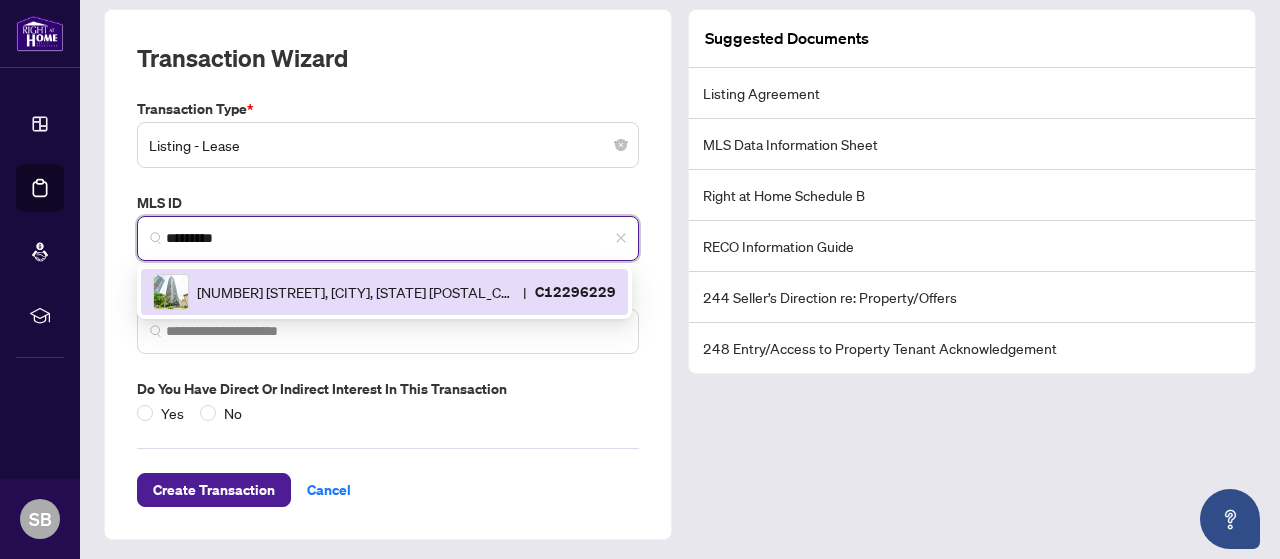 scroll, scrollTop: 114, scrollLeft: 0, axis: vertical 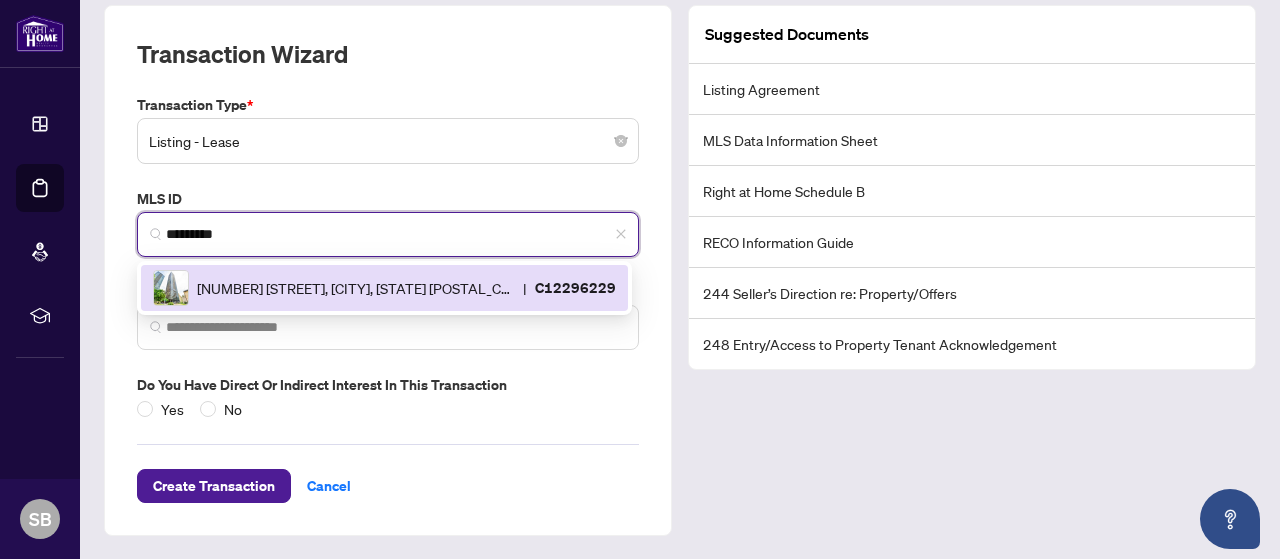 click on "[NUMBER] [STREET], [CITY], [STATE] [POSTAL_CODE] | [ID]" at bounding box center [384, 288] 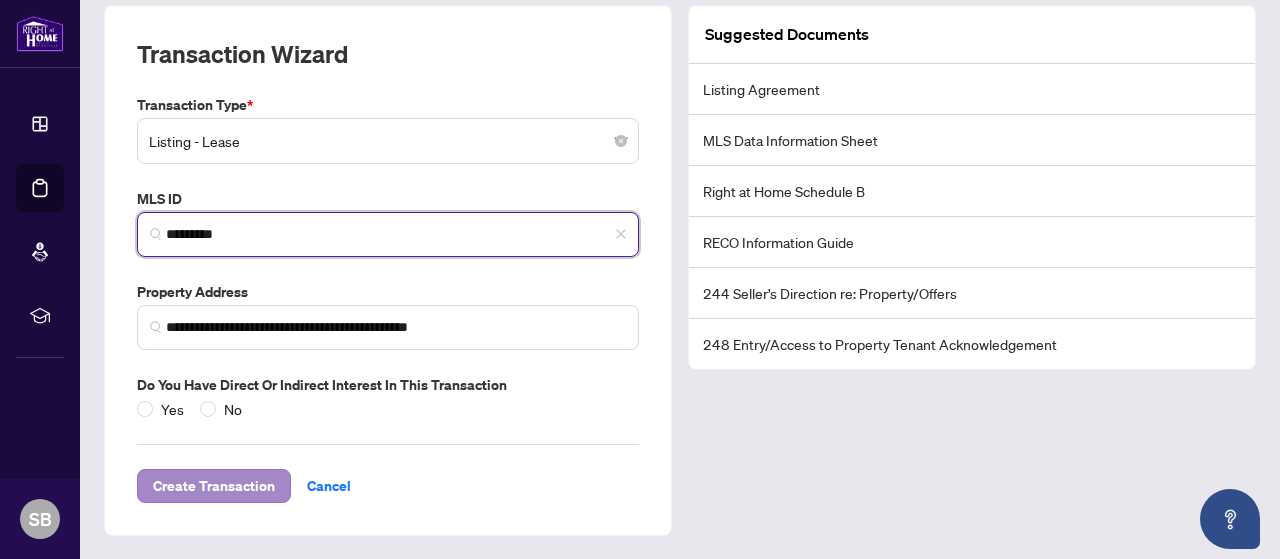 type on "*********" 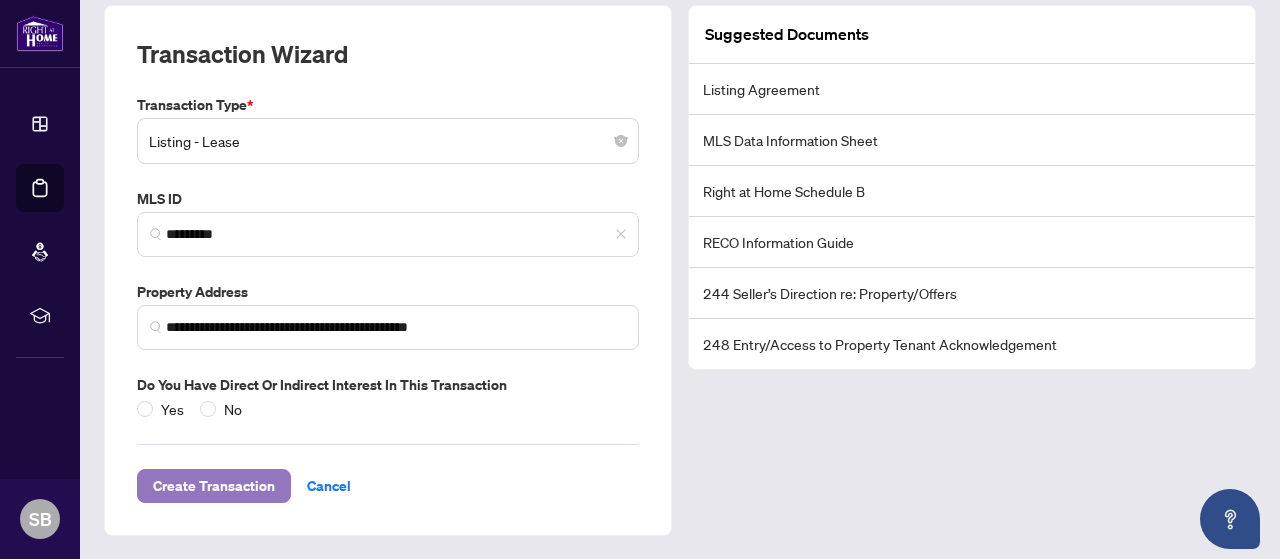 click on "Create Transaction" at bounding box center (214, 486) 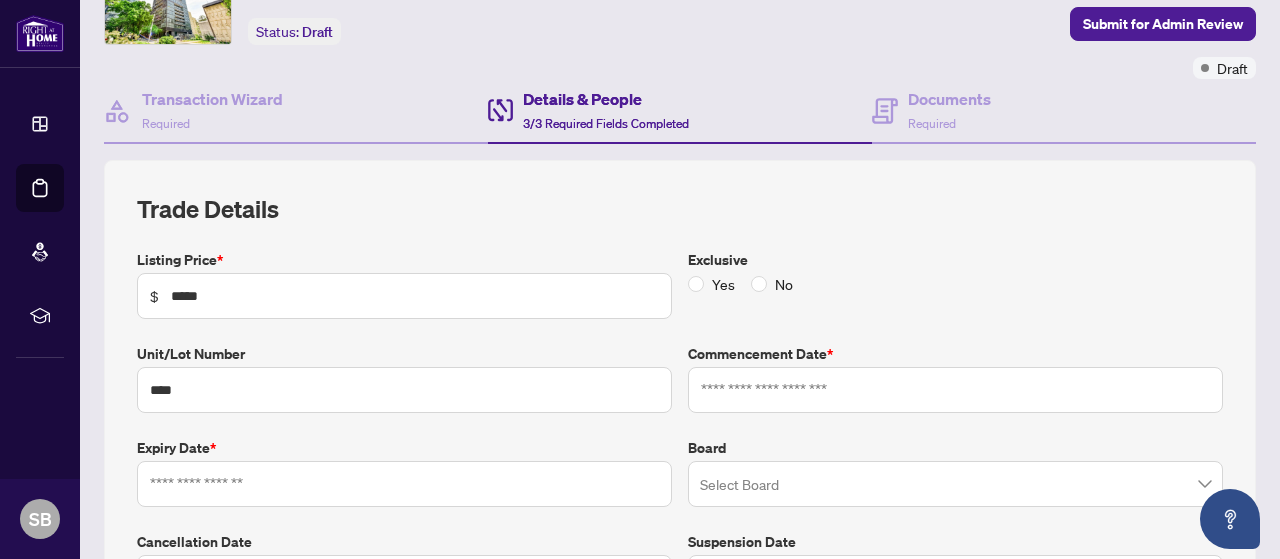 type on "**********" 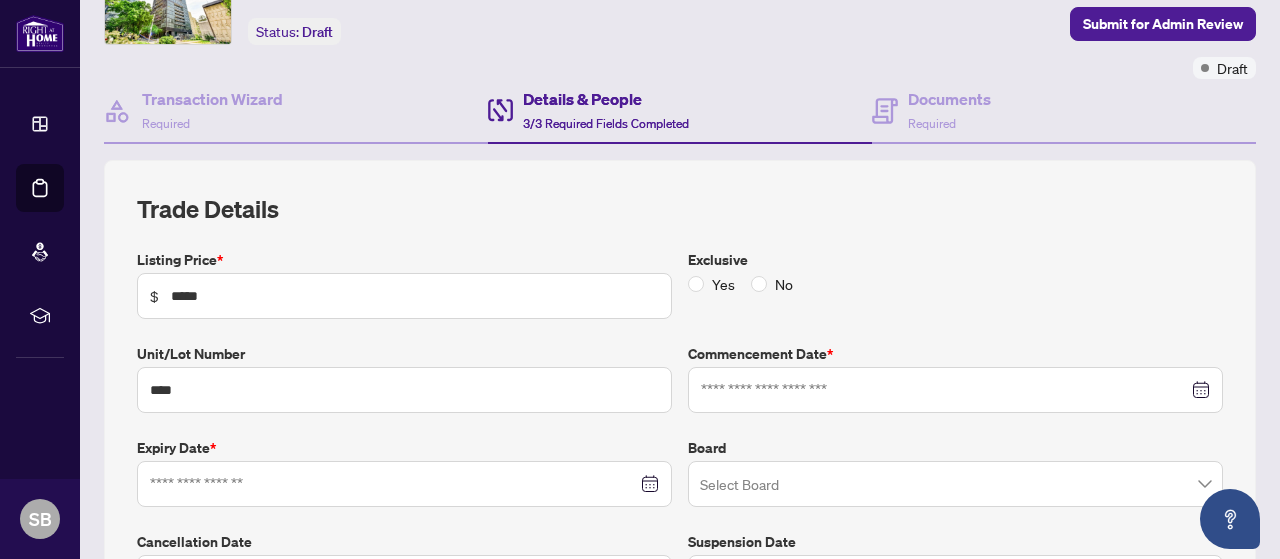 type on "**********" 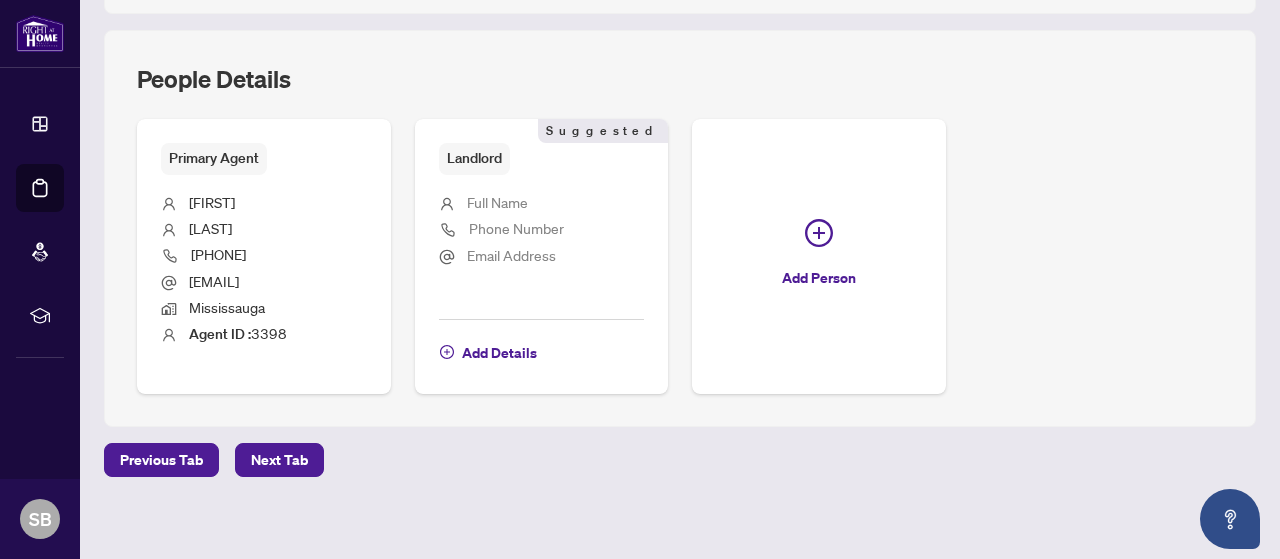 scroll, scrollTop: 743, scrollLeft: 0, axis: vertical 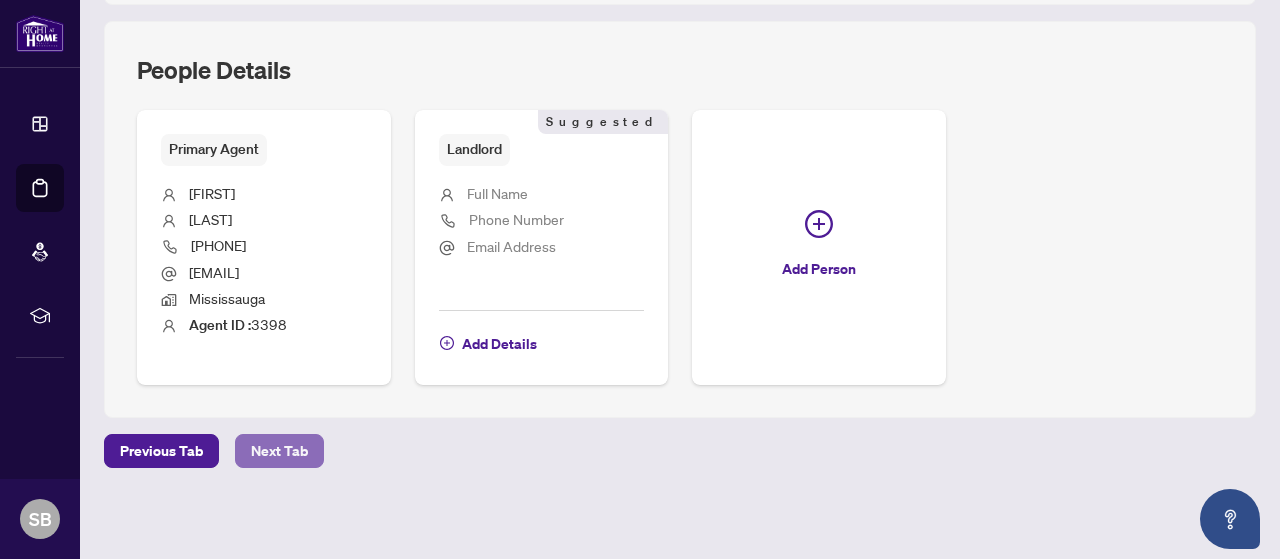 click on "Next Tab" at bounding box center (279, 451) 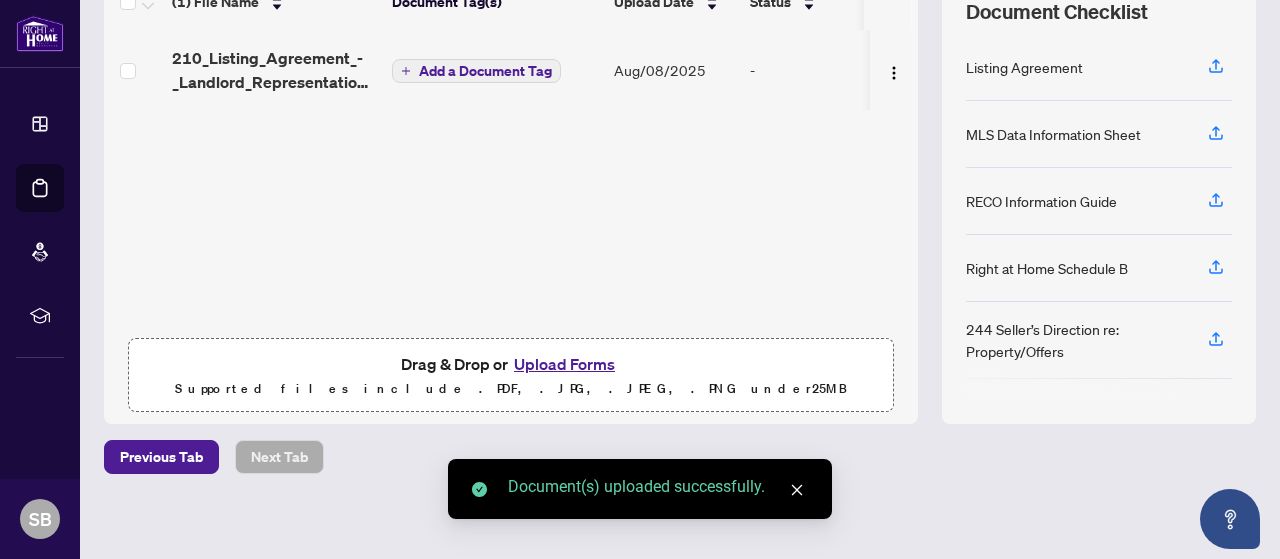 scroll, scrollTop: 100, scrollLeft: 0, axis: vertical 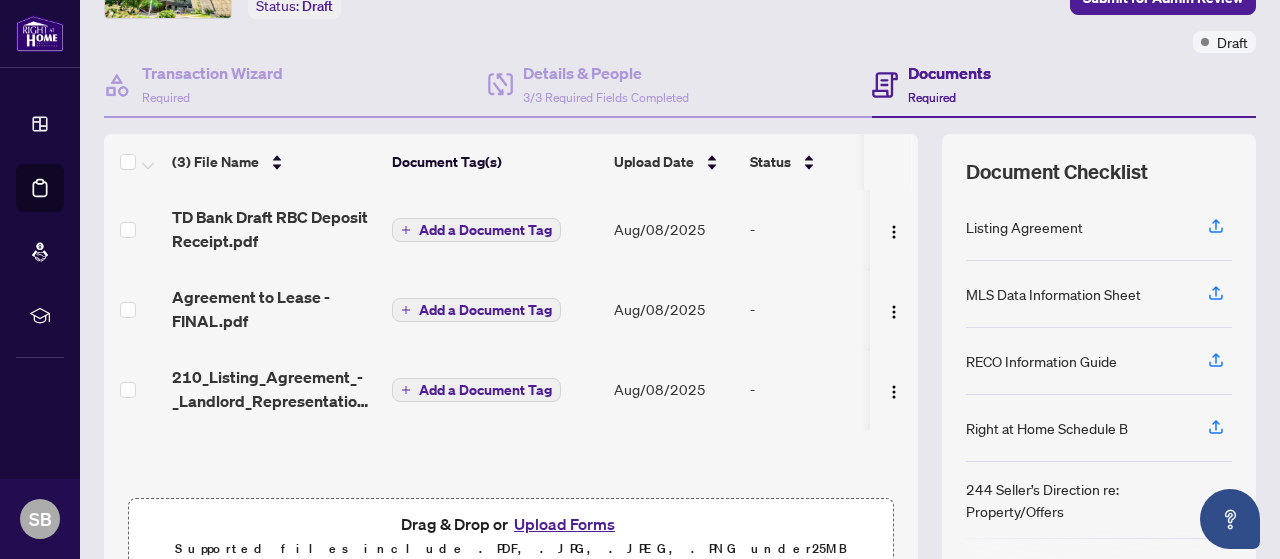 click on "(3) File Name Document Tag(s) Upload Date Status             TD Bank Draft  RBC Deposit Receipt.pdf Add a Document Tag Aug/08/[YEAR] - Agreement to Lease - FINAL.pdf Add a Document Tag Aug/08/[YEAR] - 210_Listing_Agreement_-_Landlord_Representation_Agreement_-_Authority_to_Offer_for_Lease_-_OREA.pdf Add a Document Tag Aug/08/[YEAR] - Drag & Drop or Upload Forms Supported files include   .PDF, .JPG, .JPEG, .PNG   under  25 MB" at bounding box center [511, 359] 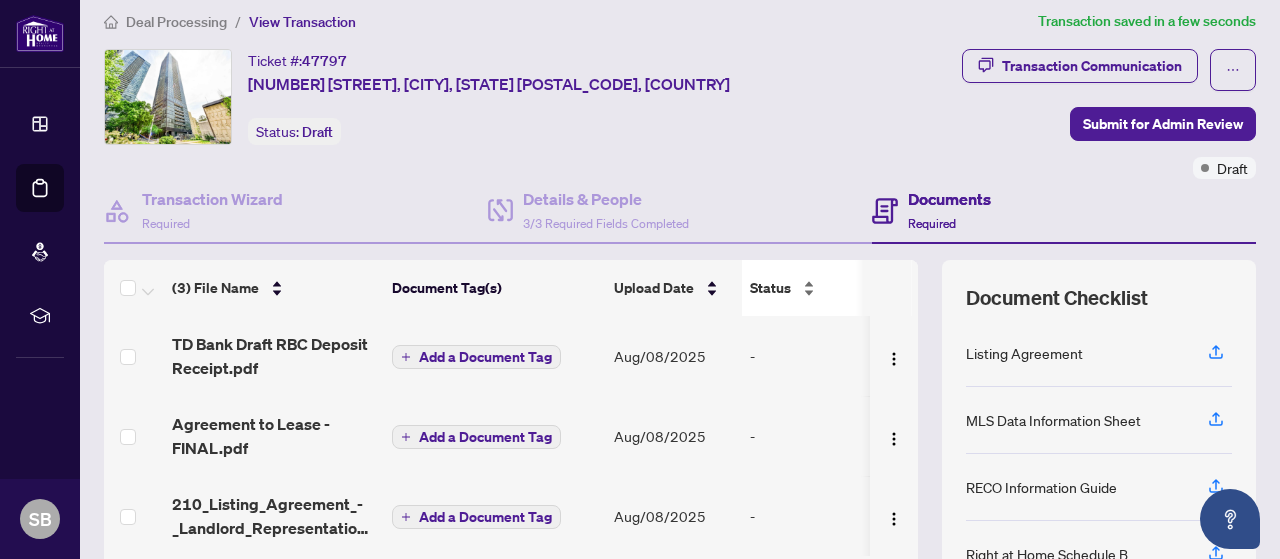scroll, scrollTop: 0, scrollLeft: 0, axis: both 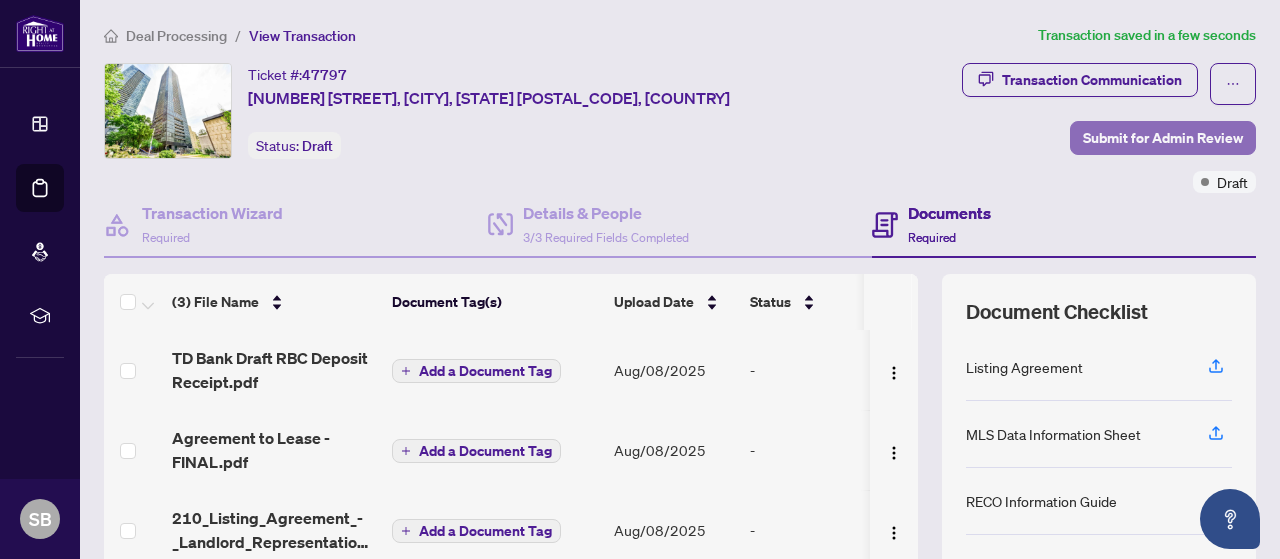 click on "Submit for Admin Review" at bounding box center (1163, 138) 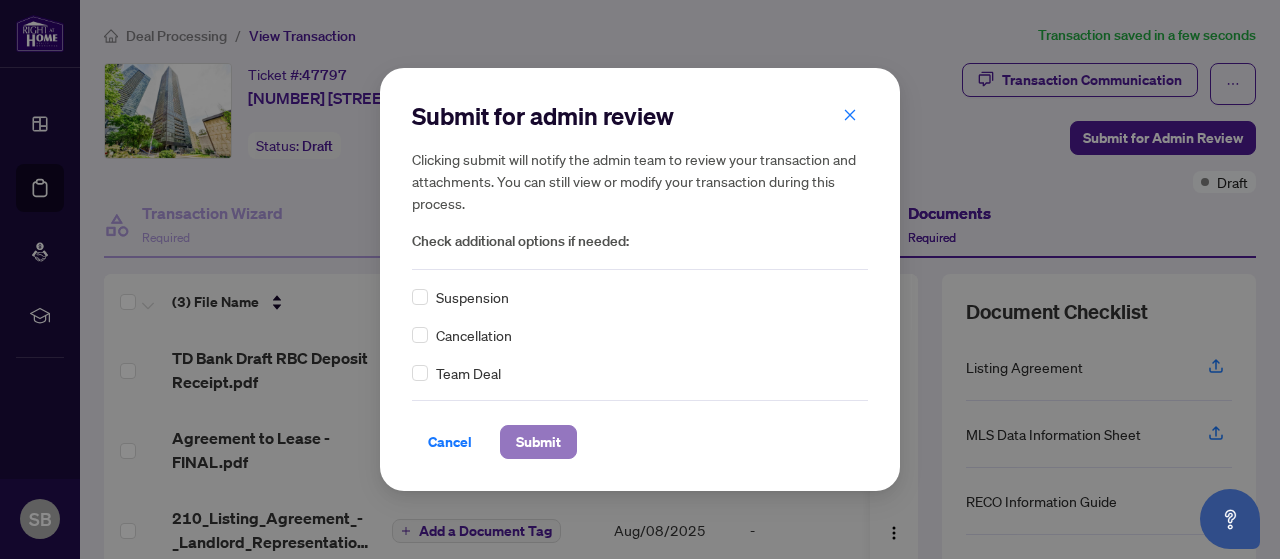 click on "Submit" at bounding box center (538, 442) 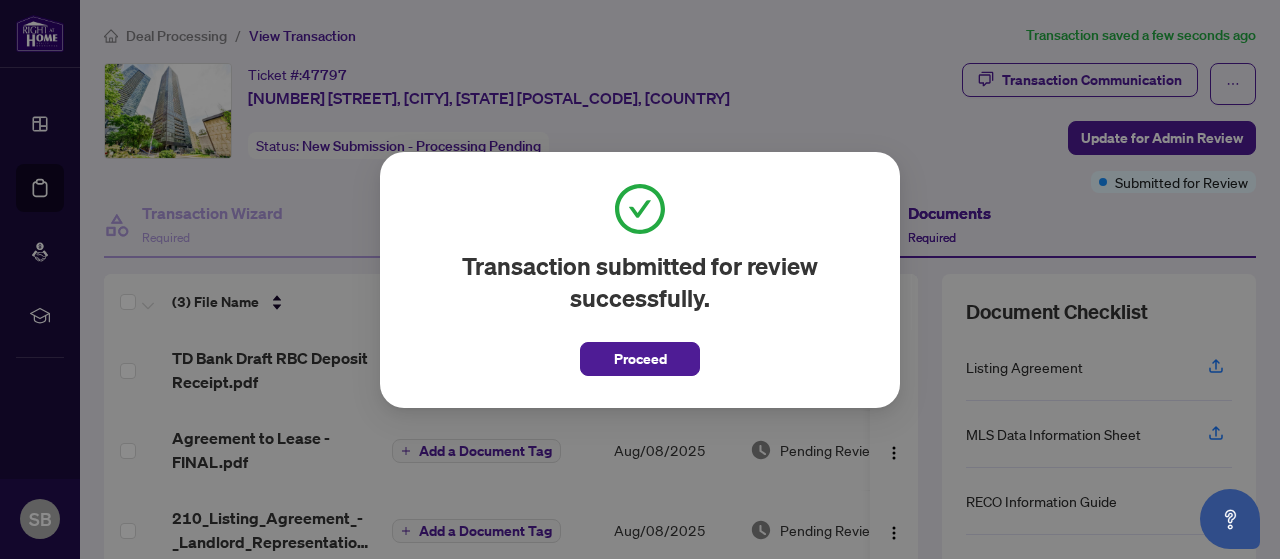 click on "Transaction submitted for review successfully. Proceed Cancel OK" at bounding box center [640, 279] 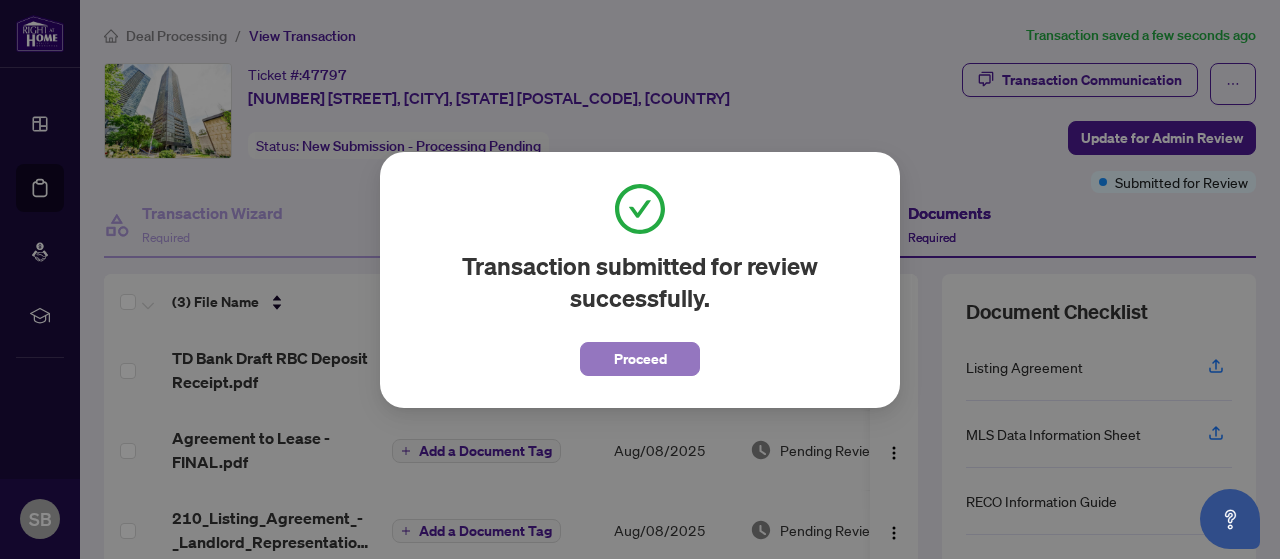 click on "Proceed" at bounding box center [640, 359] 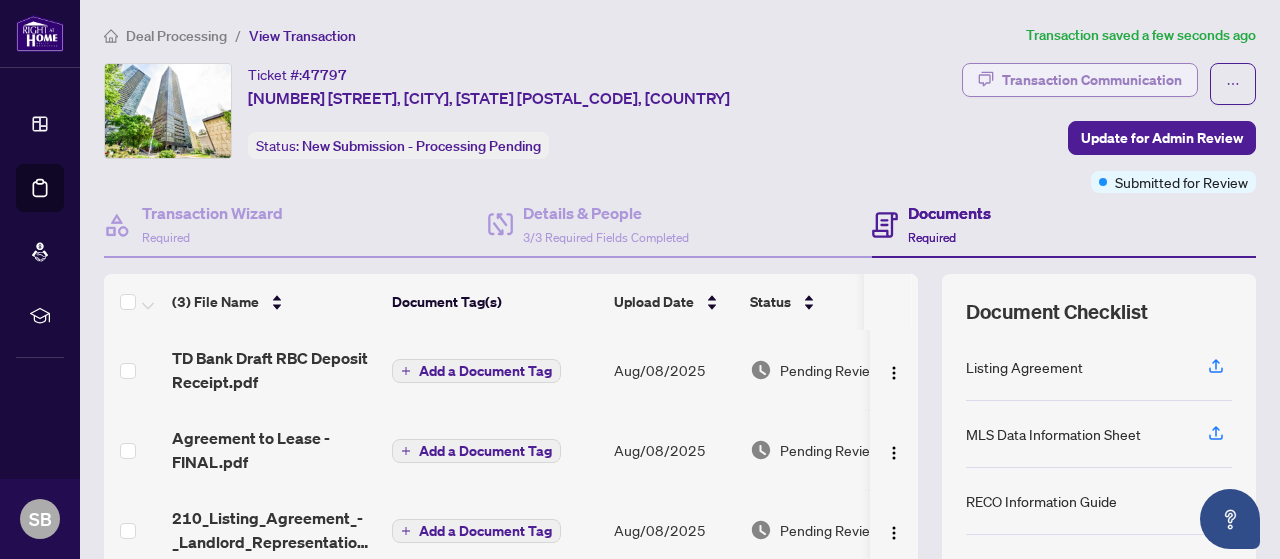click on "Transaction Communication" at bounding box center [1092, 80] 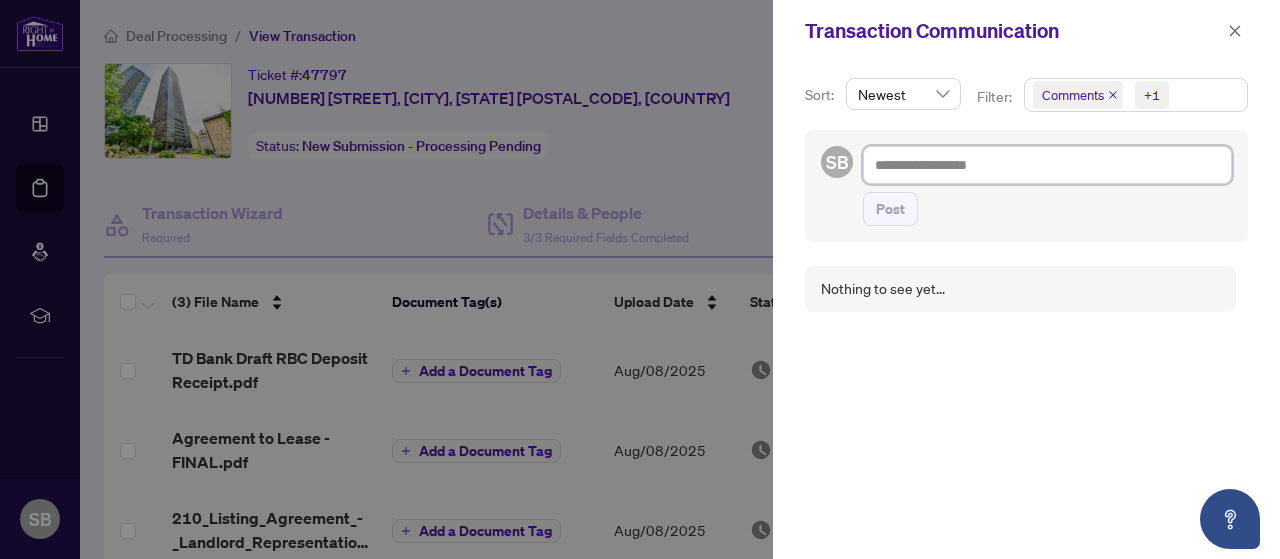 click at bounding box center (1047, 165) 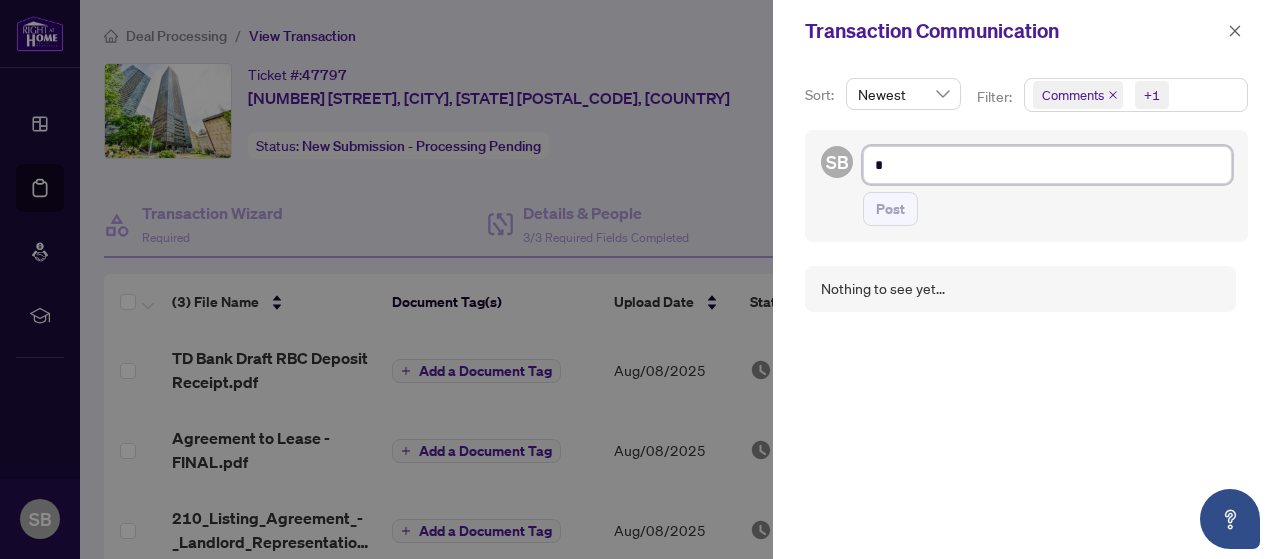 type on "**" 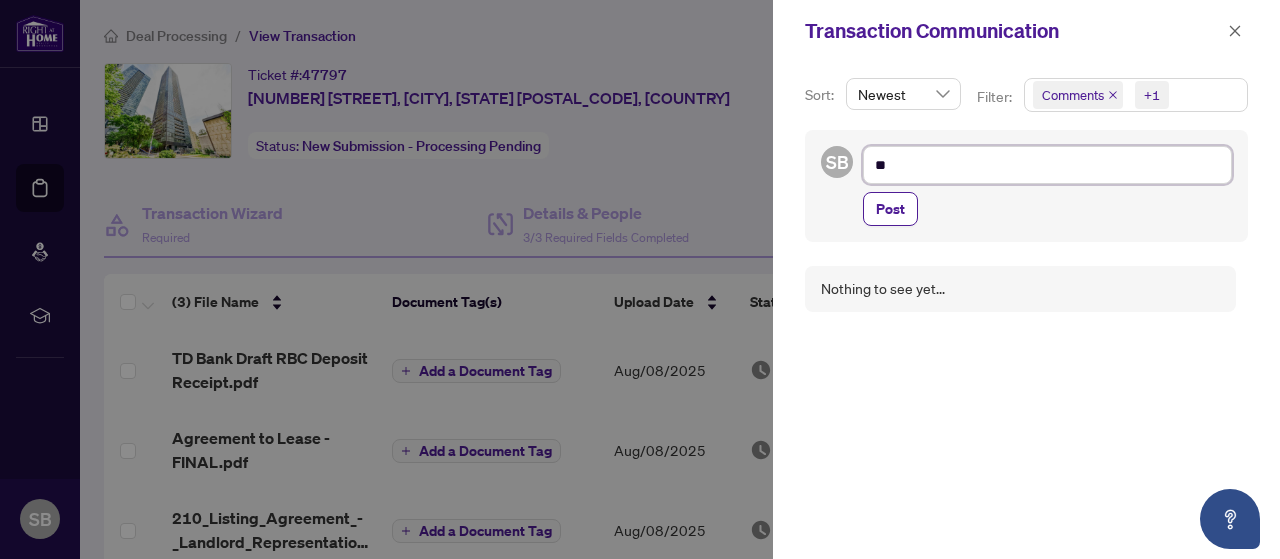 type on "***" 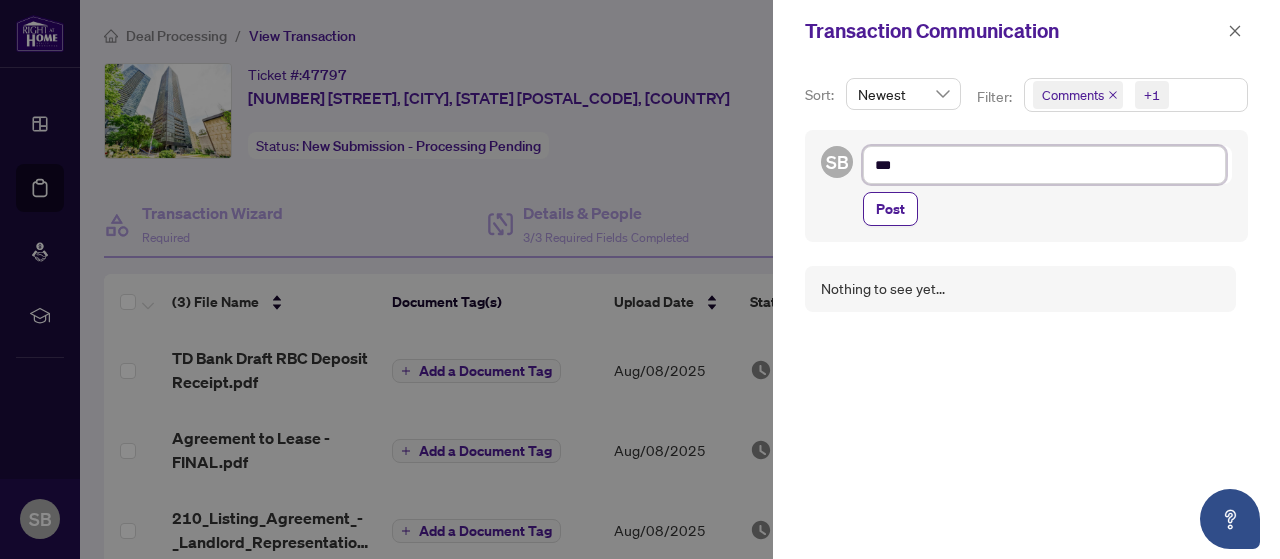 type on "***" 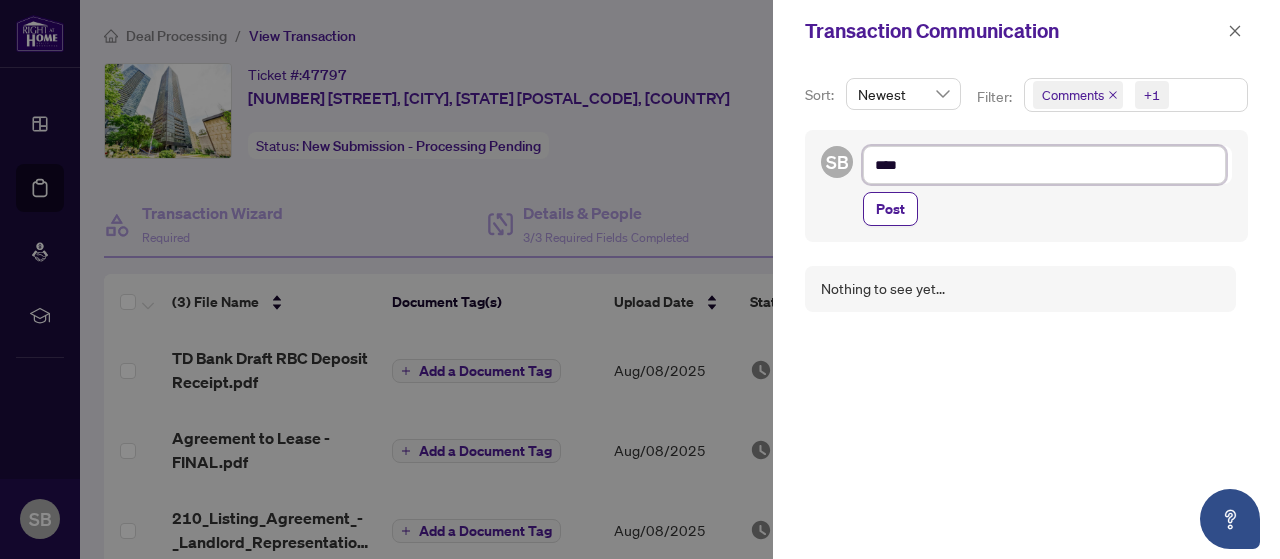 type on "*****" 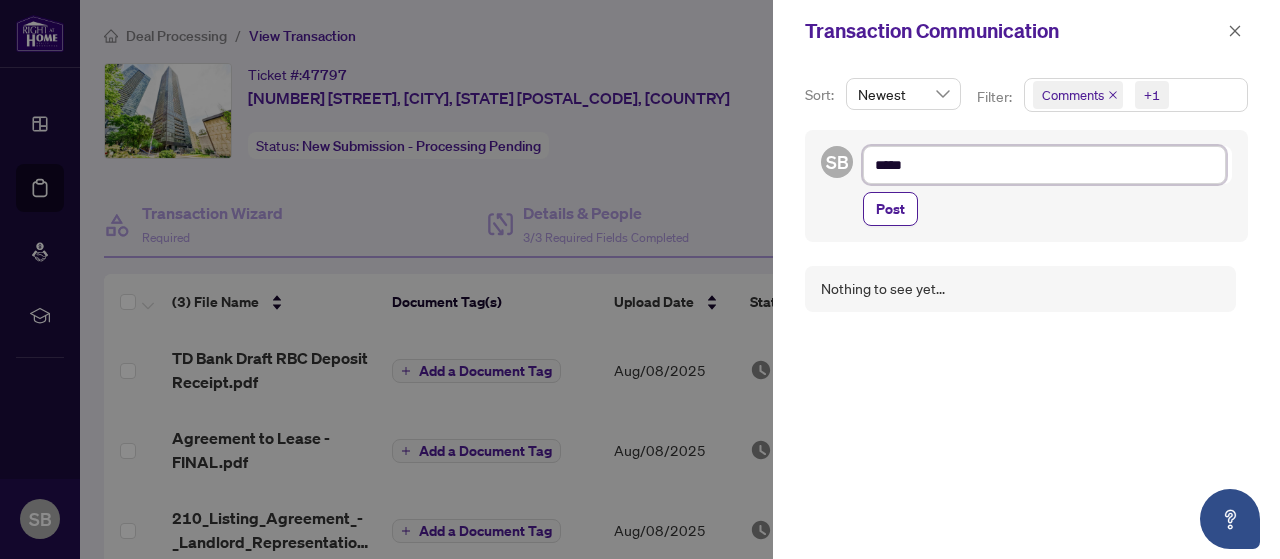 type on "******" 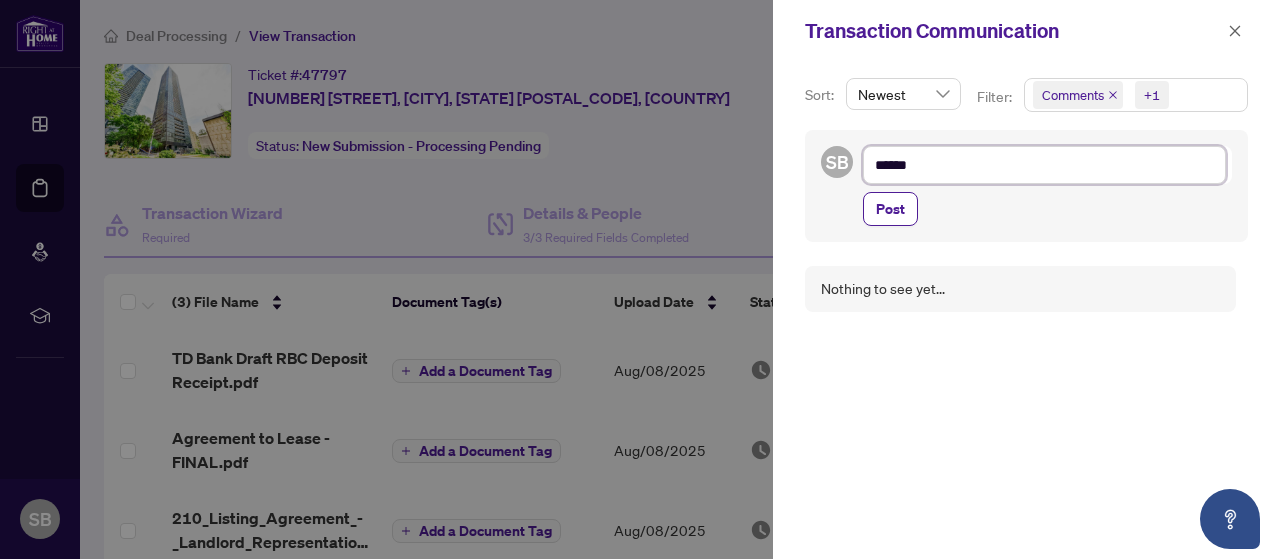 type on "*******" 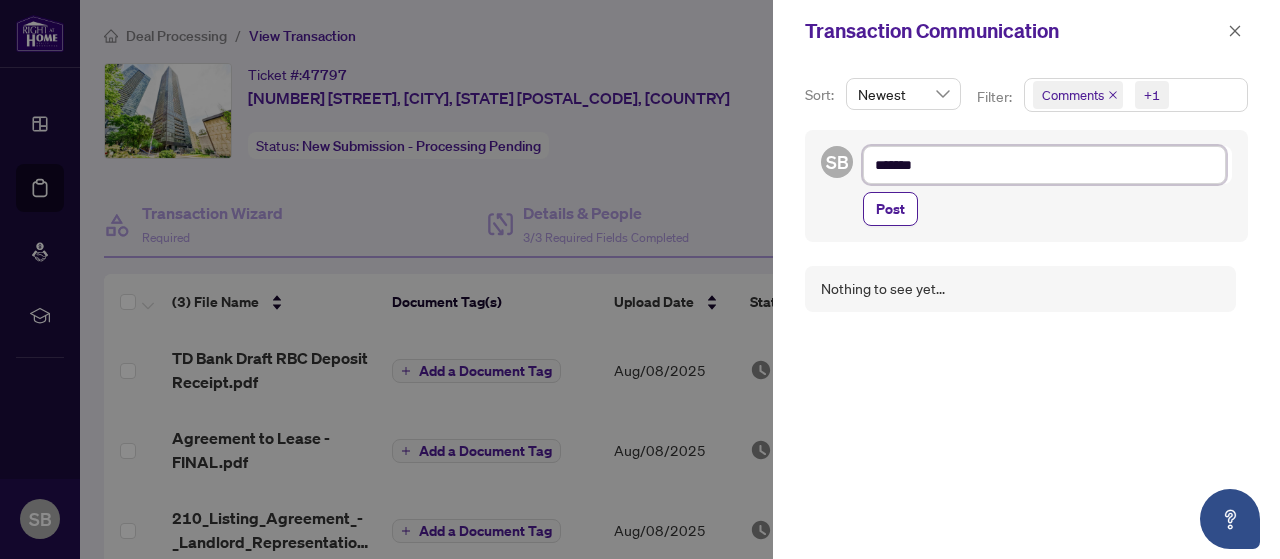 type on "********" 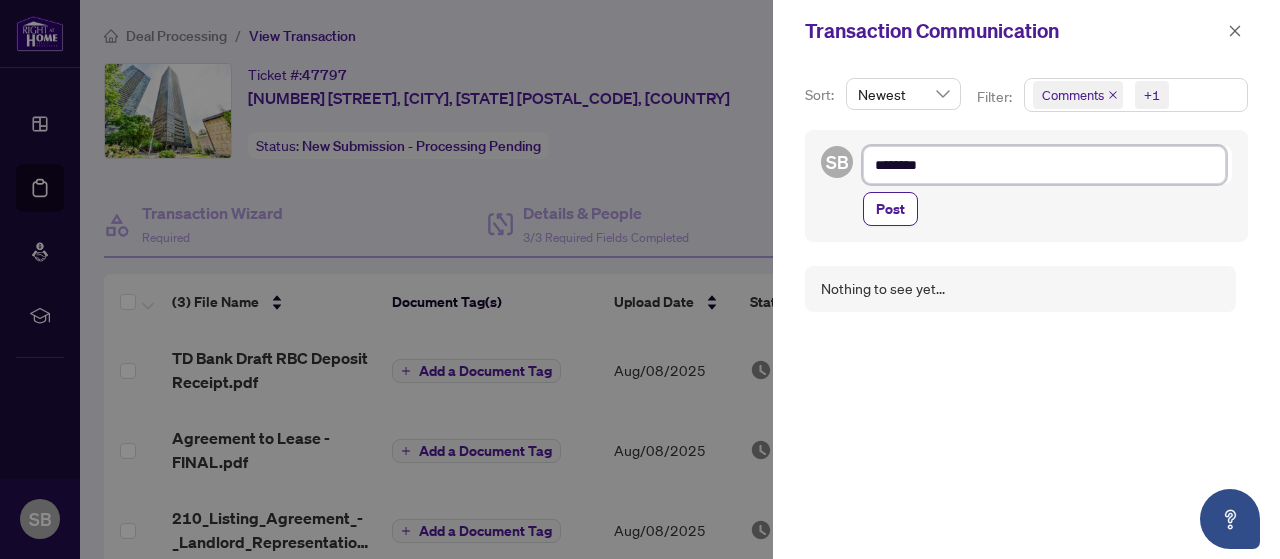 type on "********" 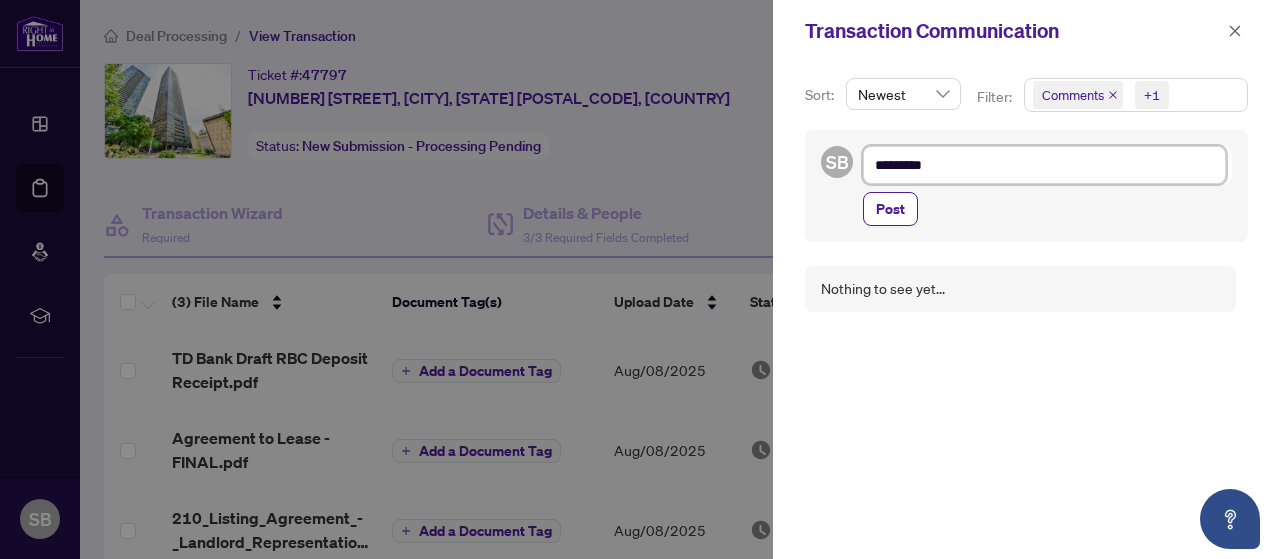 type on "*********" 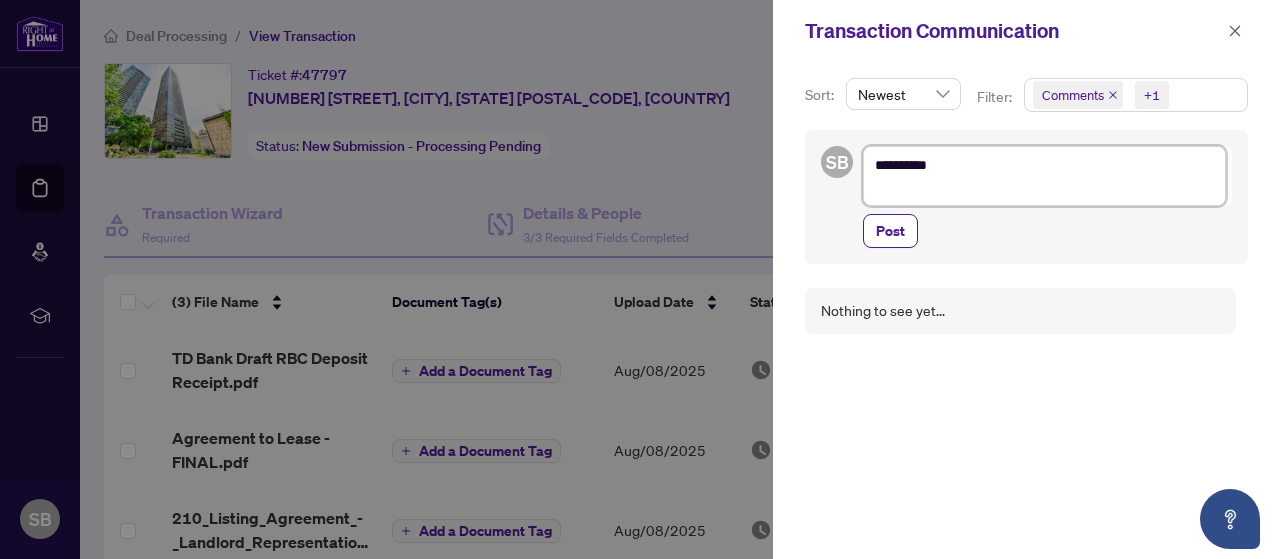 scroll, scrollTop: 0, scrollLeft: 0, axis: both 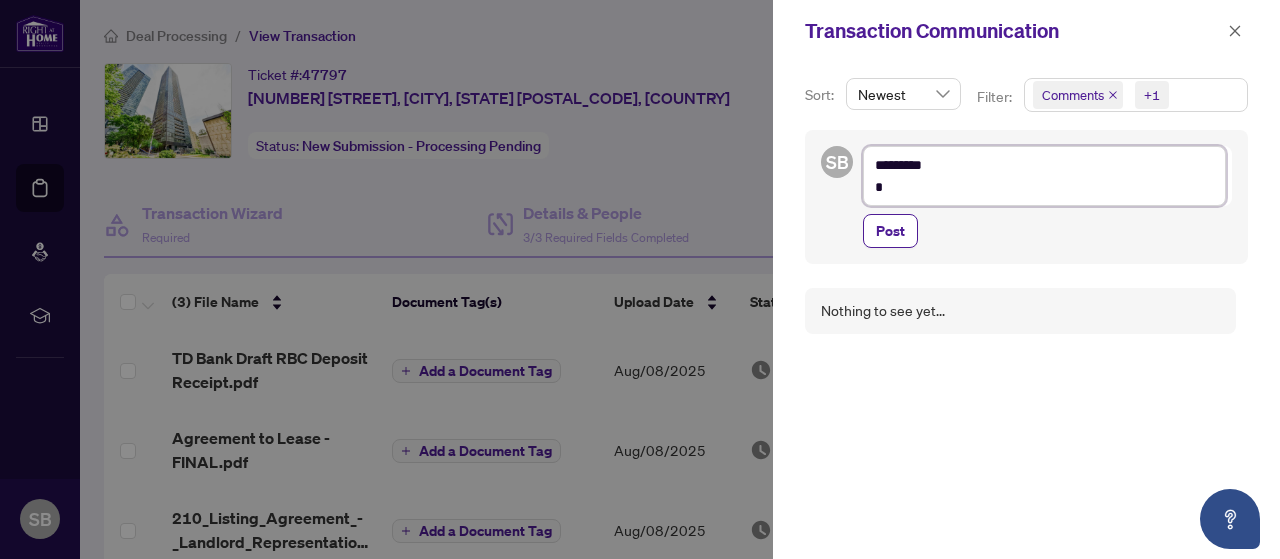 type on "*********
**" 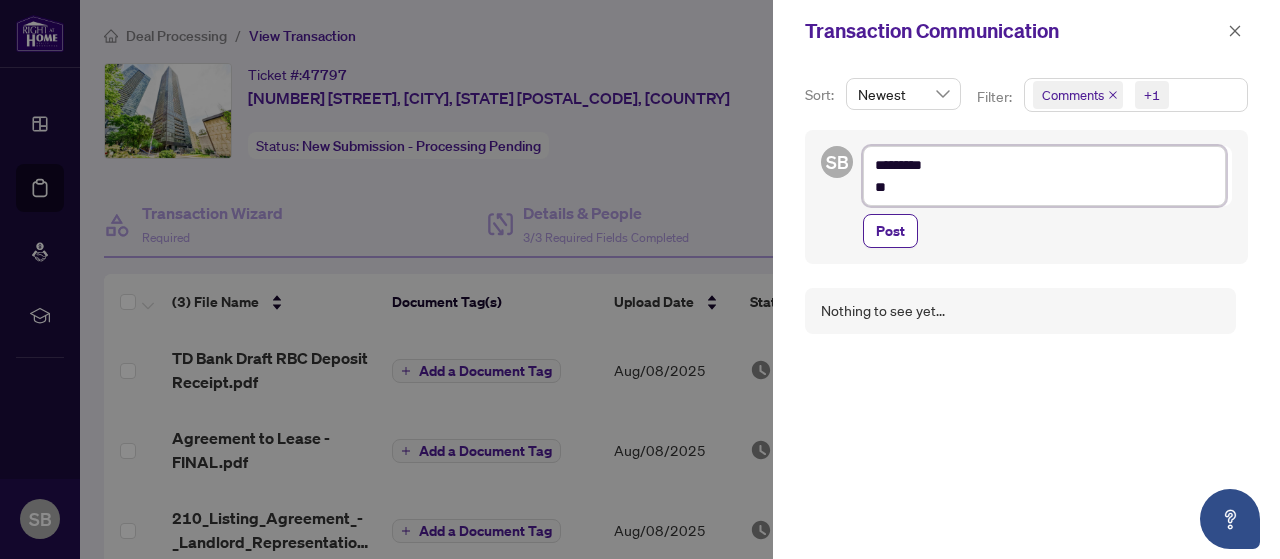 type on "*********
***" 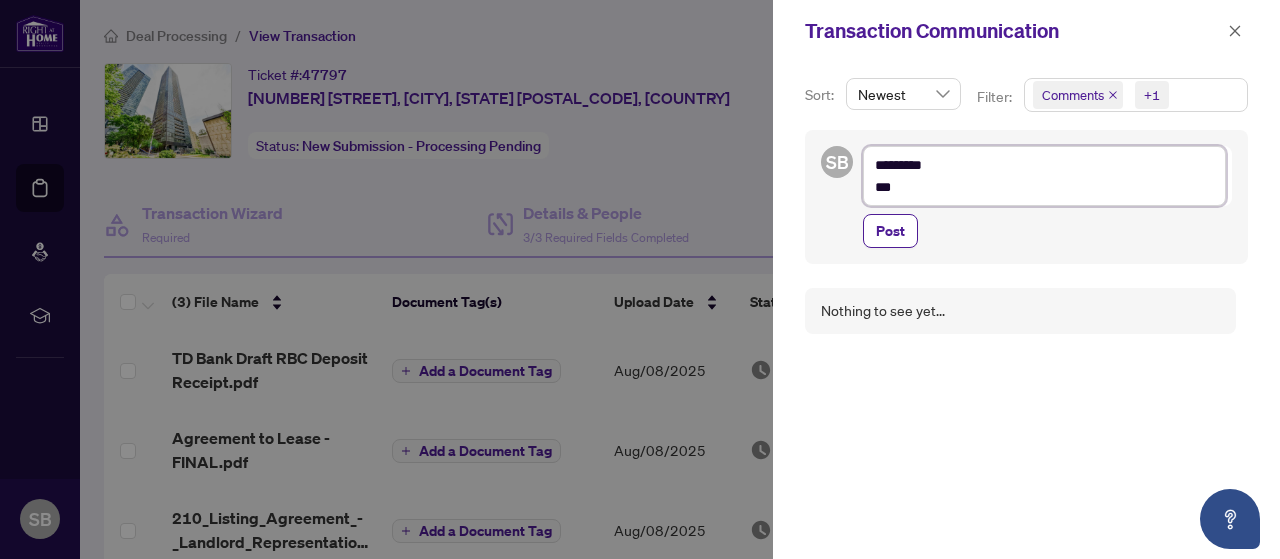 type on "*********
****" 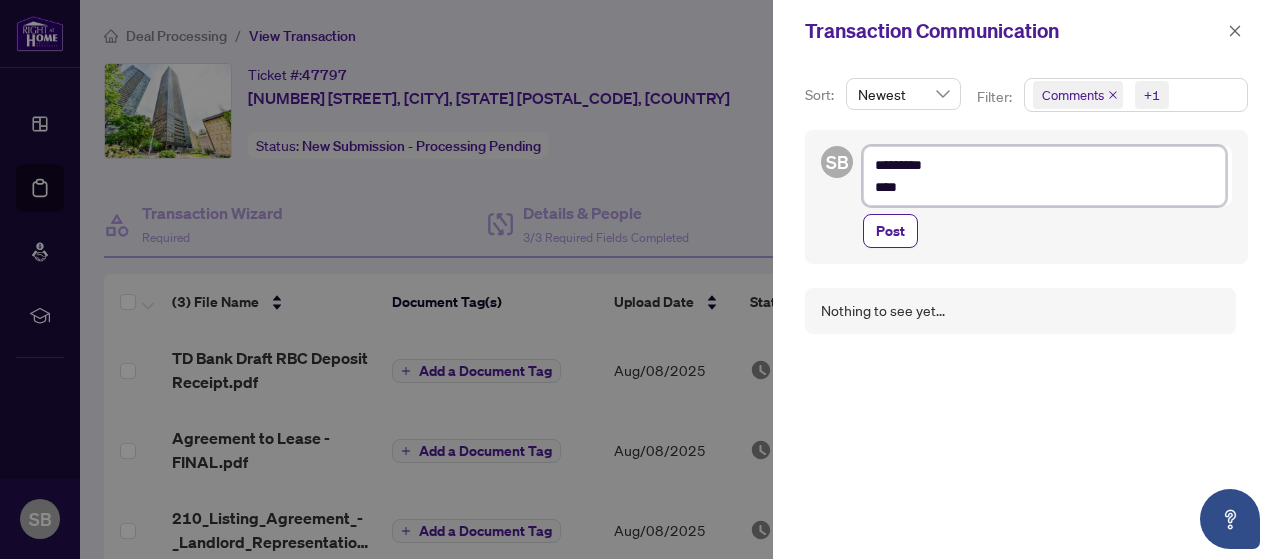 type on "*********
*****" 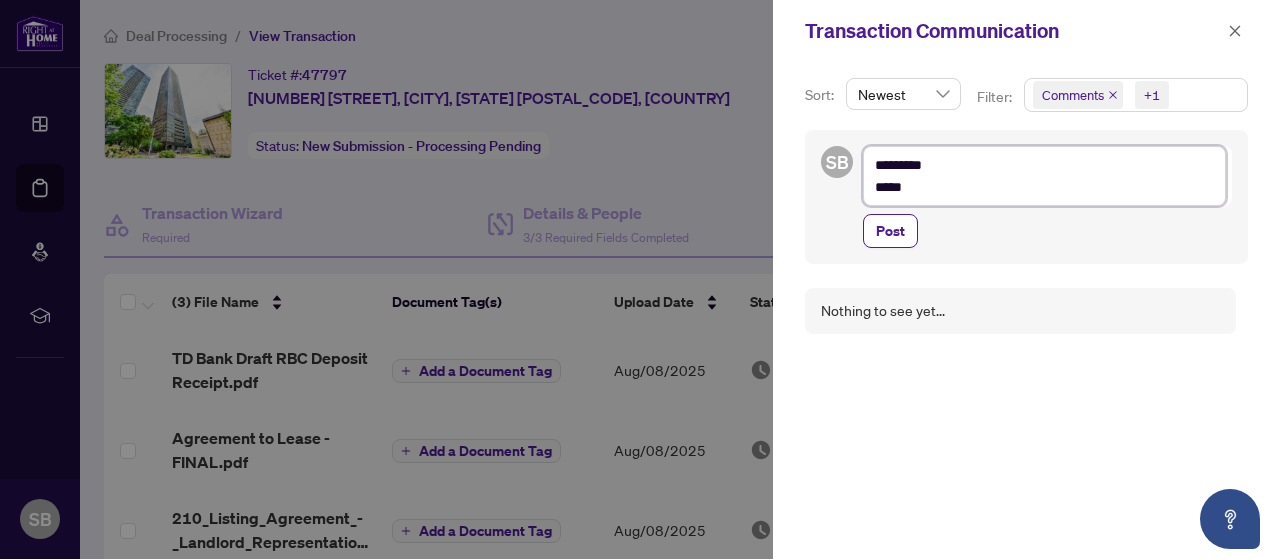 type on "*********
*****" 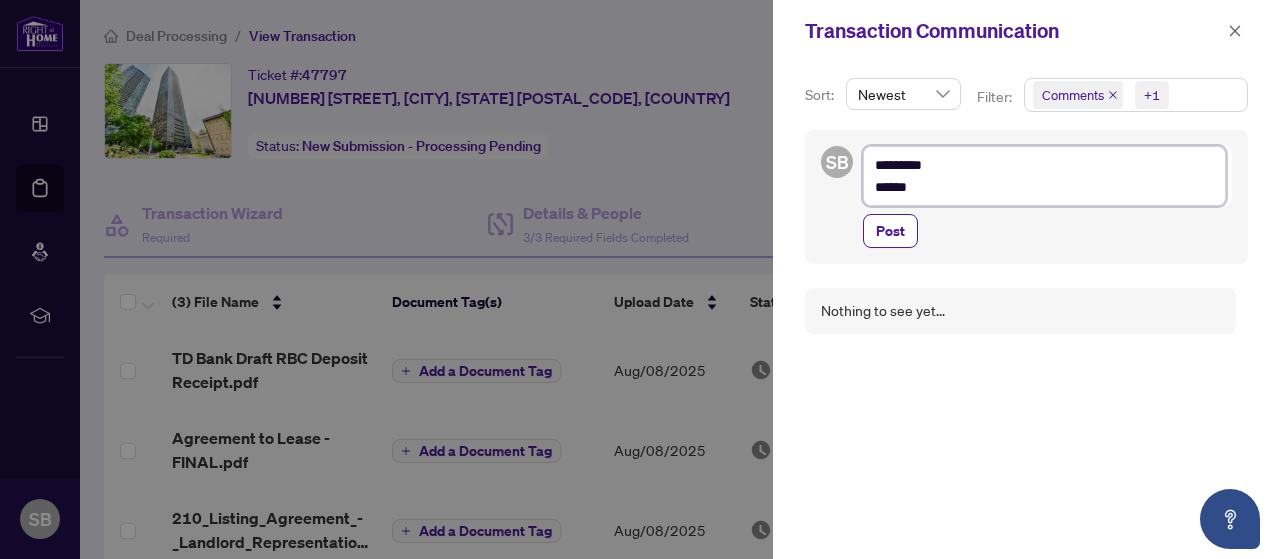 type on "*********
*******" 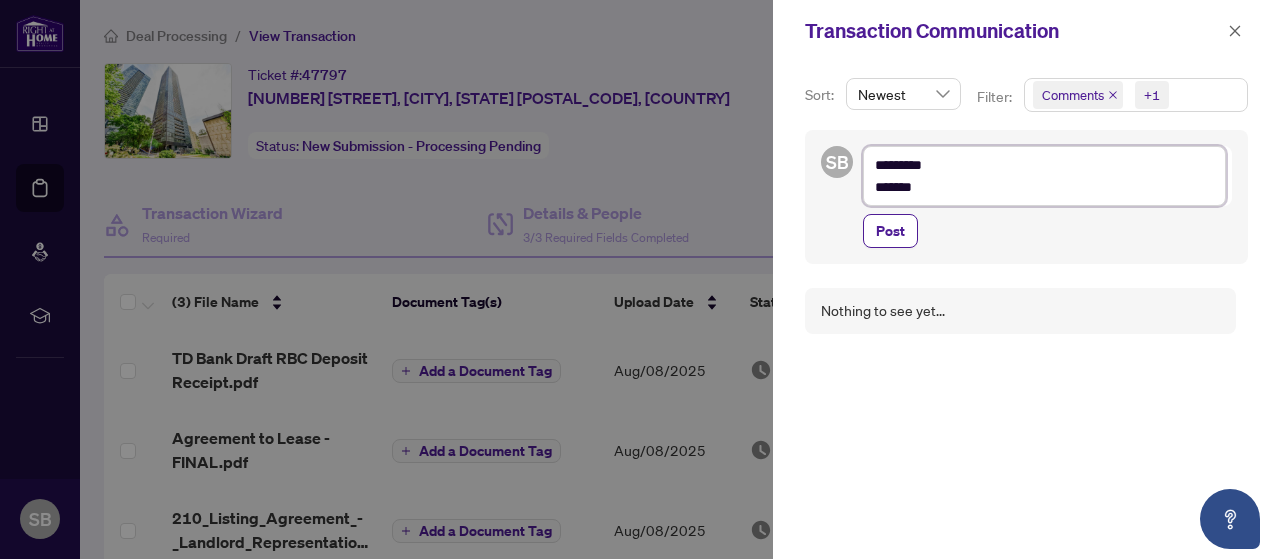 type on "*********
********" 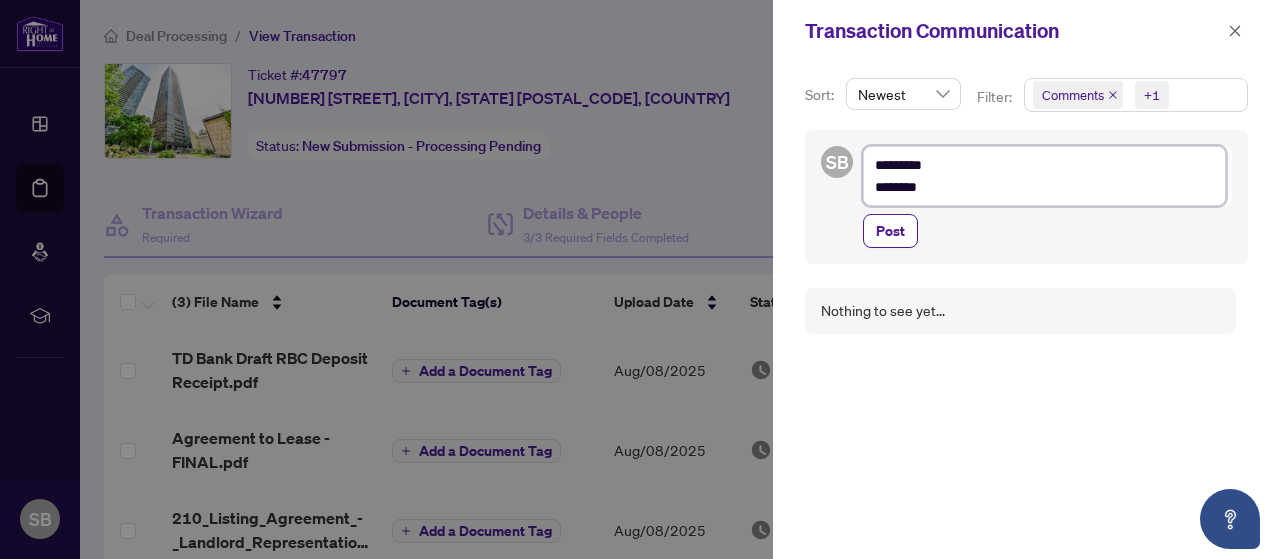 type on "*********
*********" 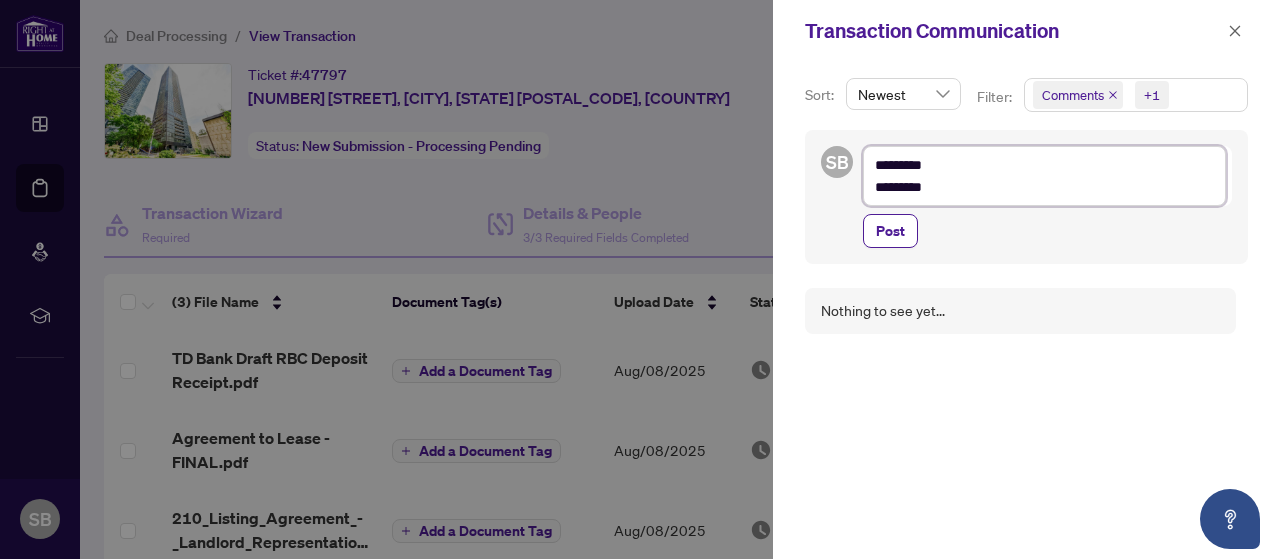 type on "*********
*********" 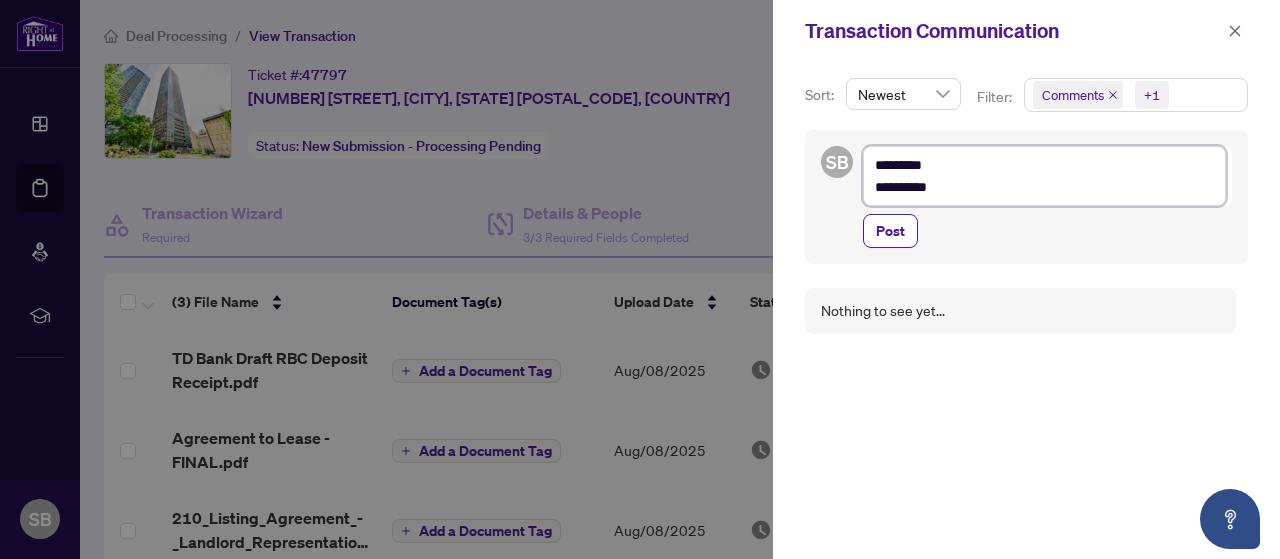 type on "**********" 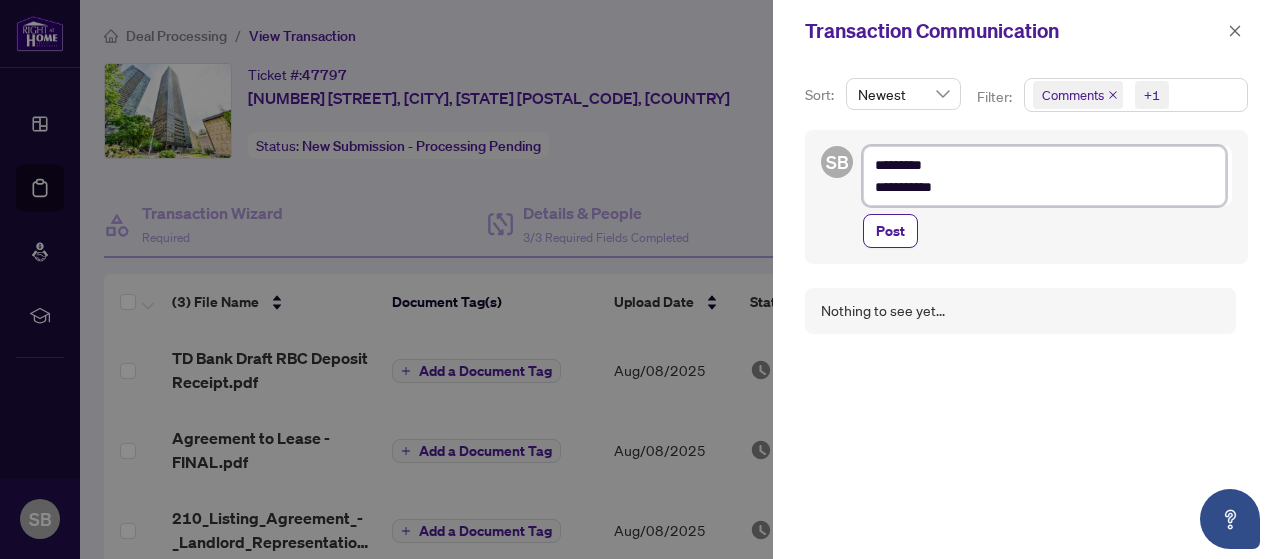 type on "**********" 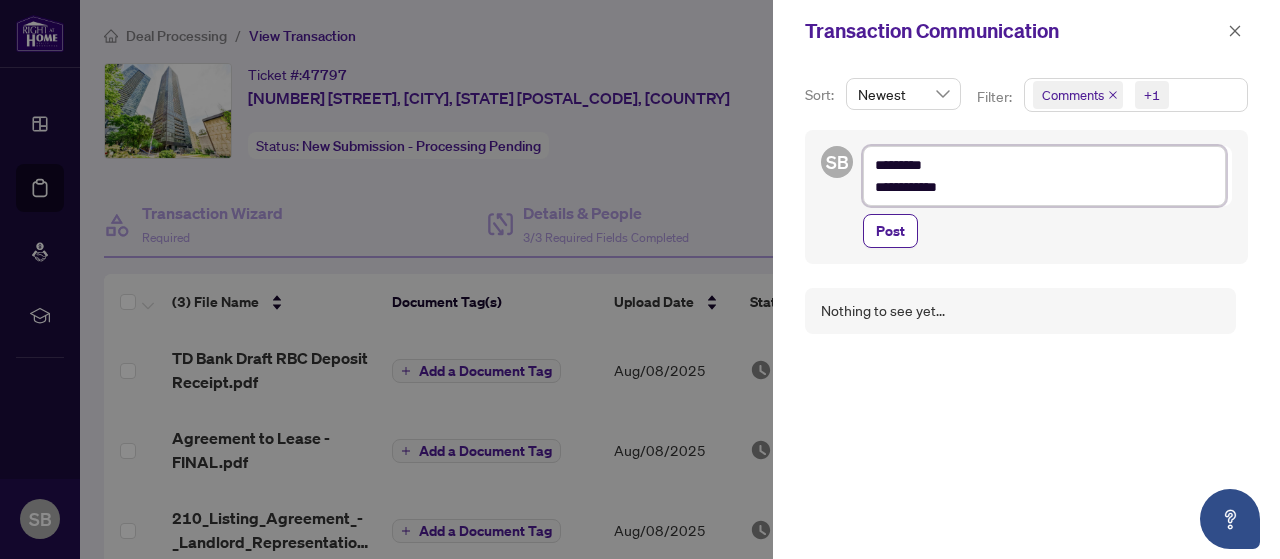 type on "**********" 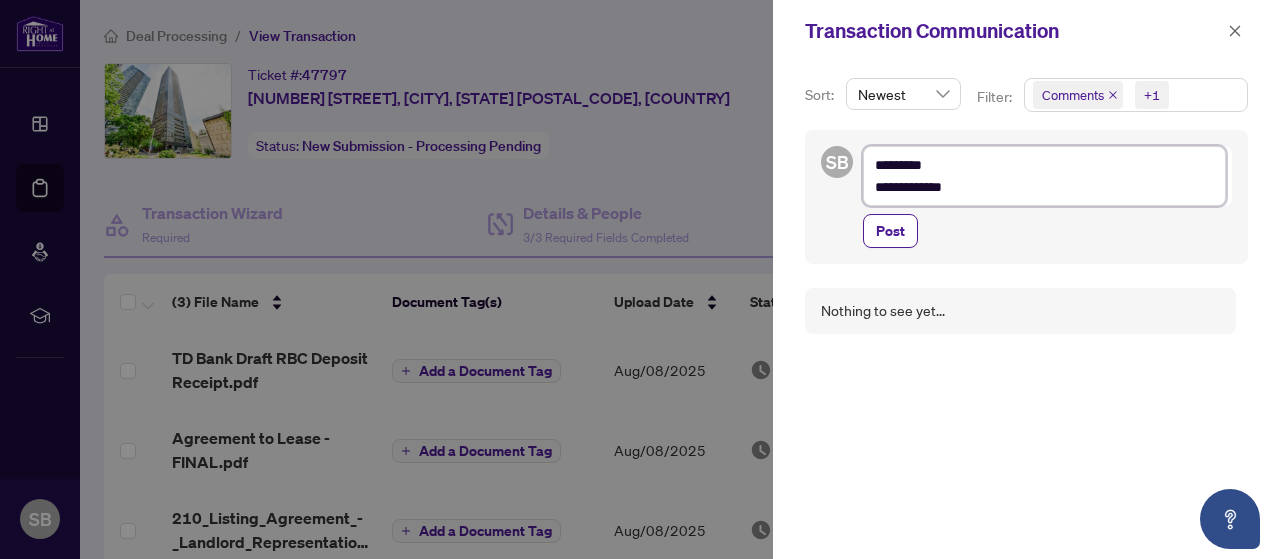 type on "**********" 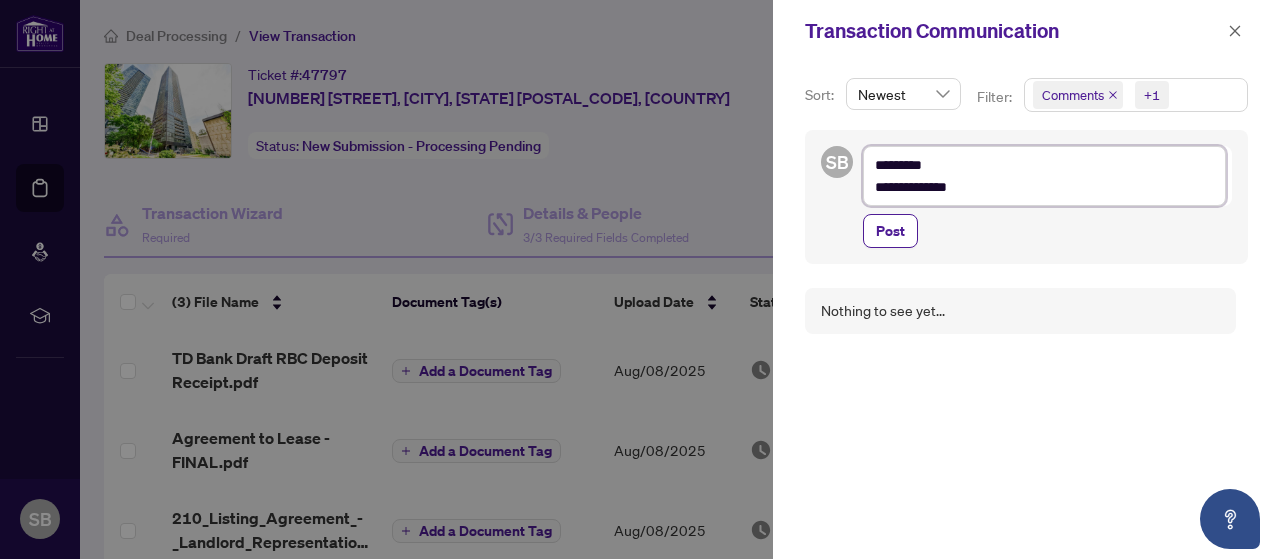type on "**********" 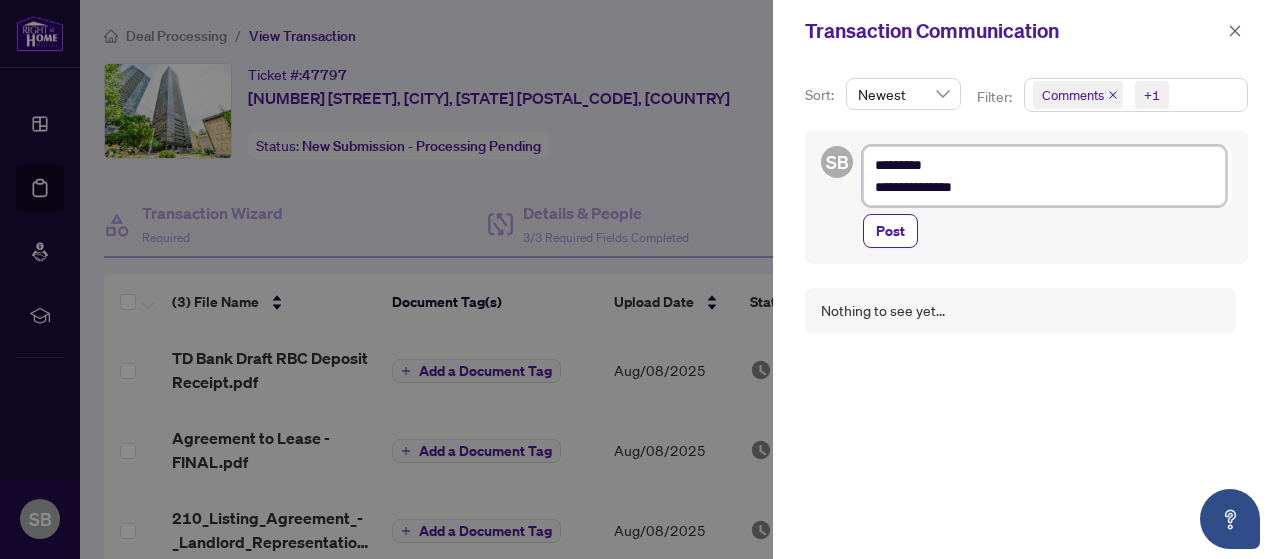 type on "**********" 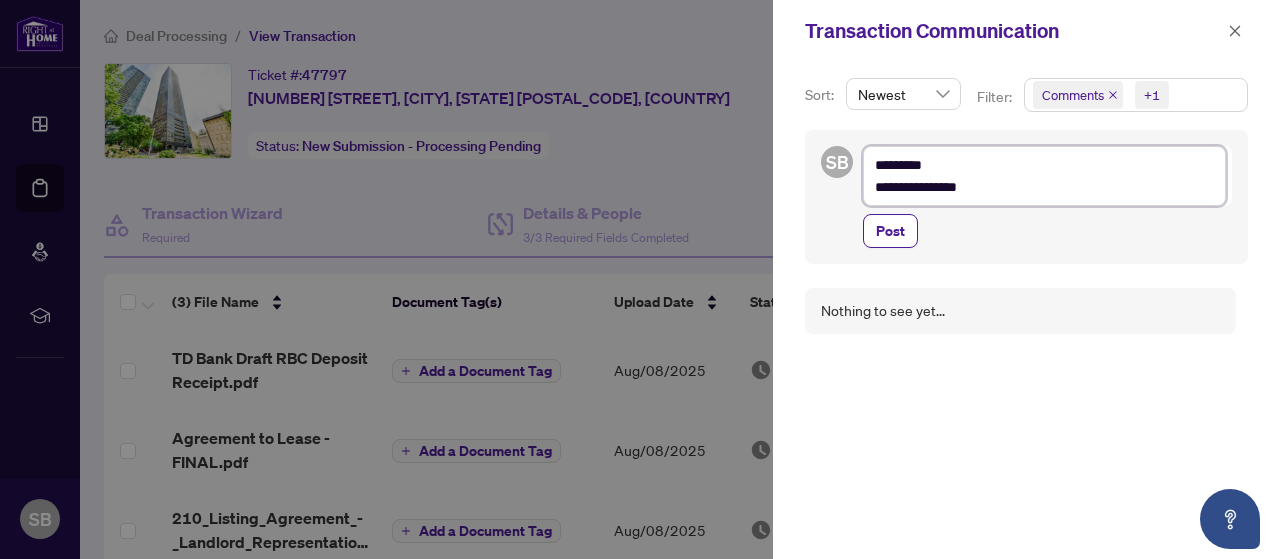 type on "**********" 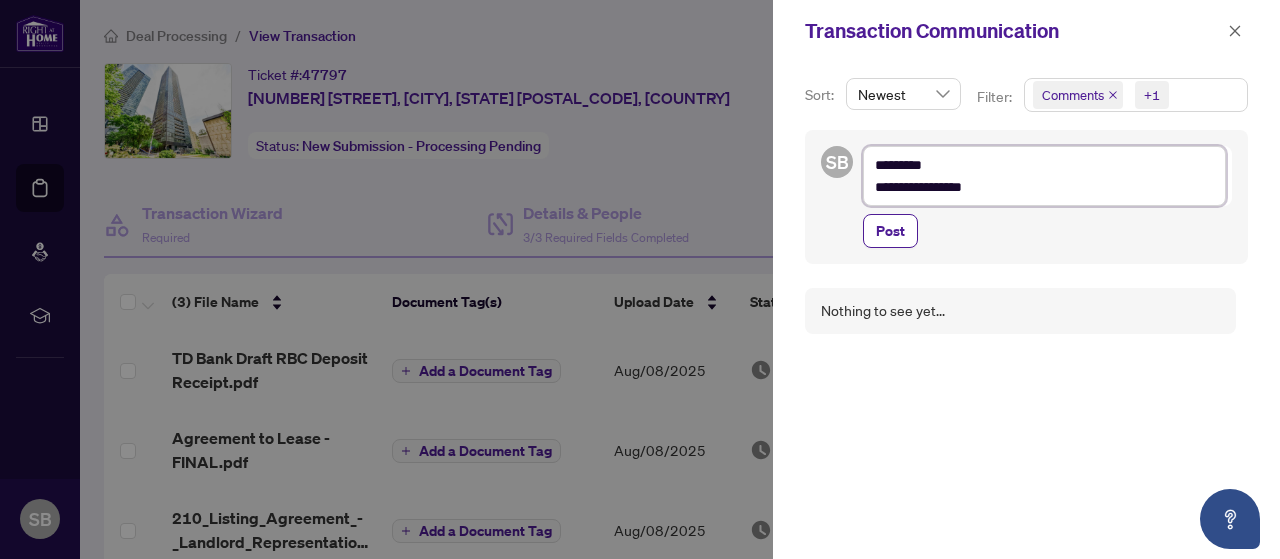 type on "**********" 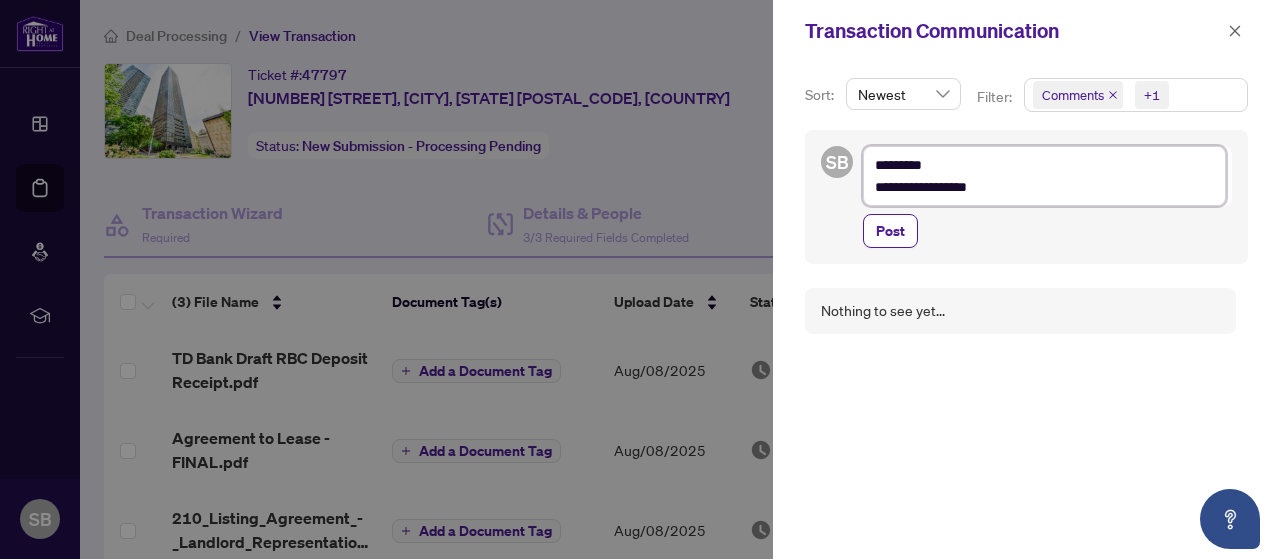 type on "**********" 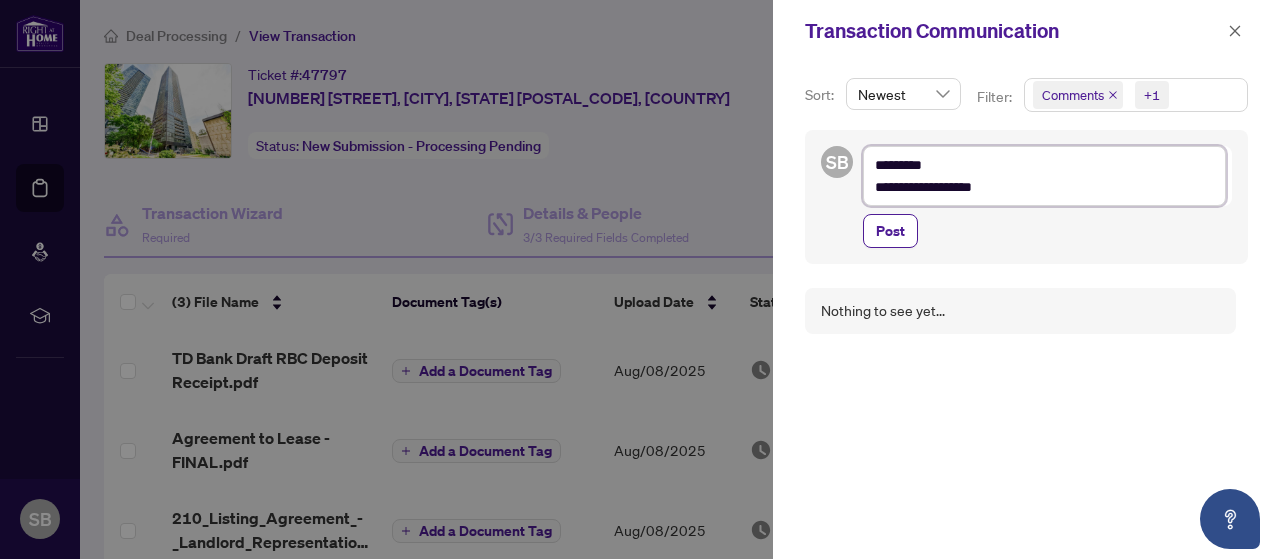 type on "**********" 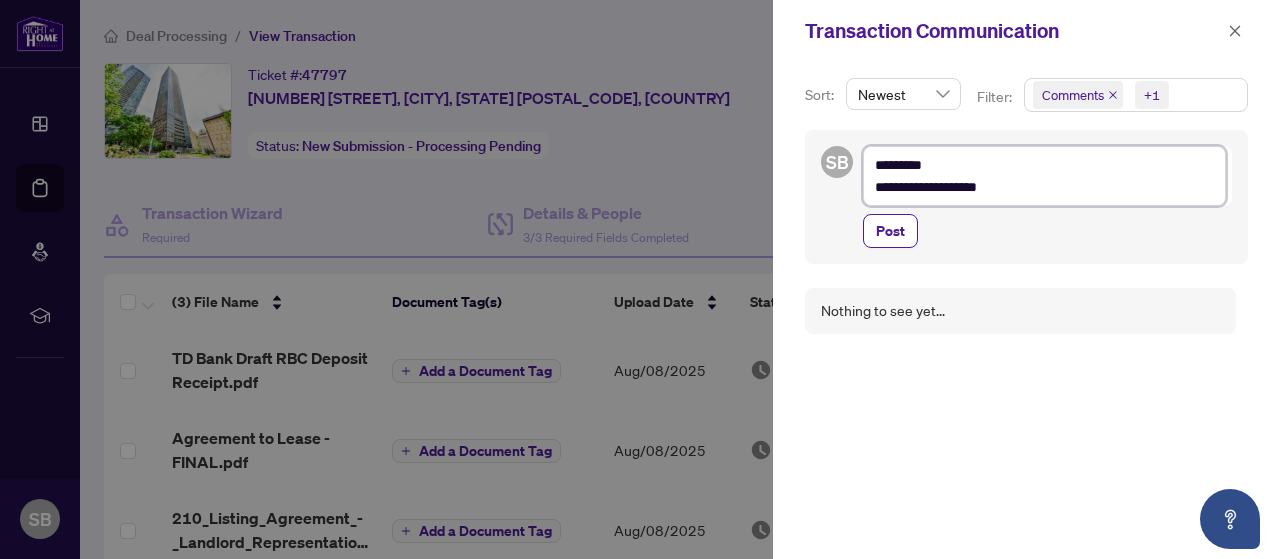 type on "**********" 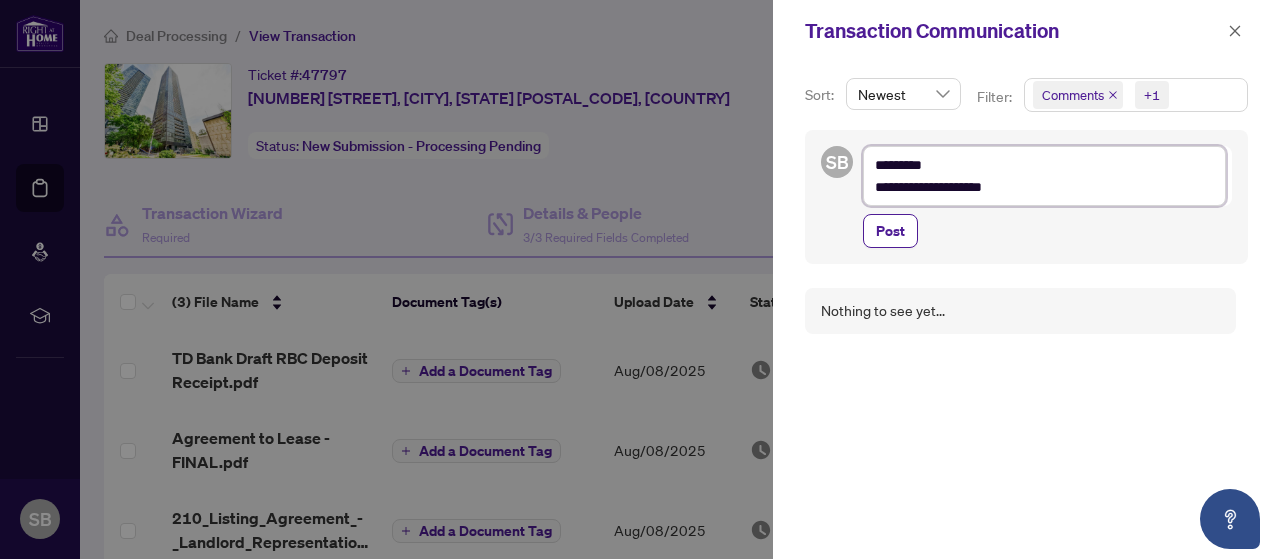 type on "**********" 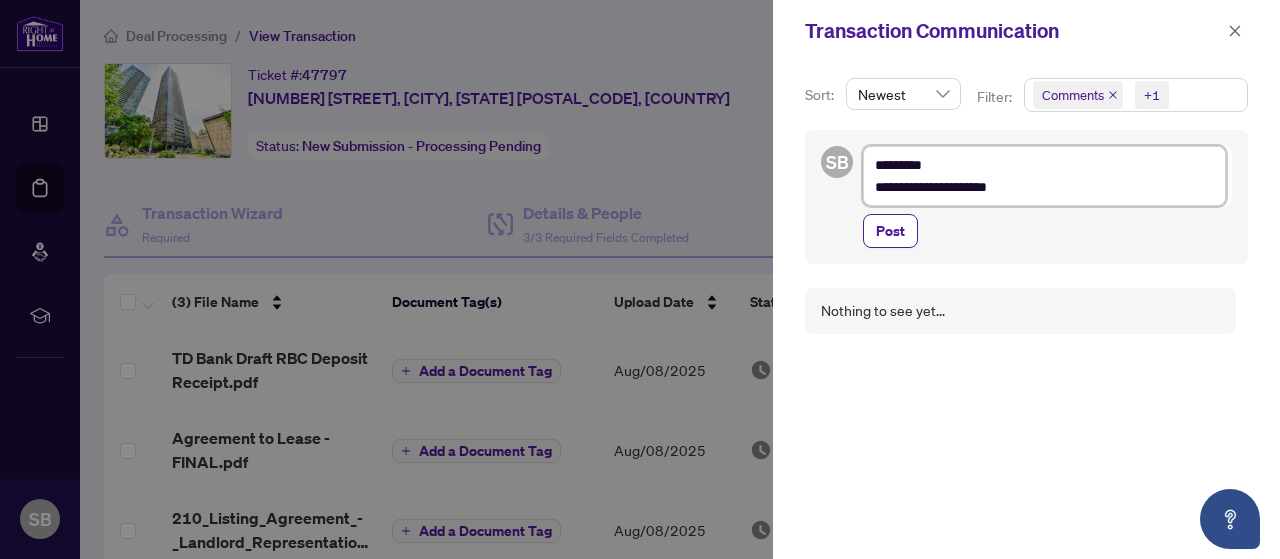 type on "**********" 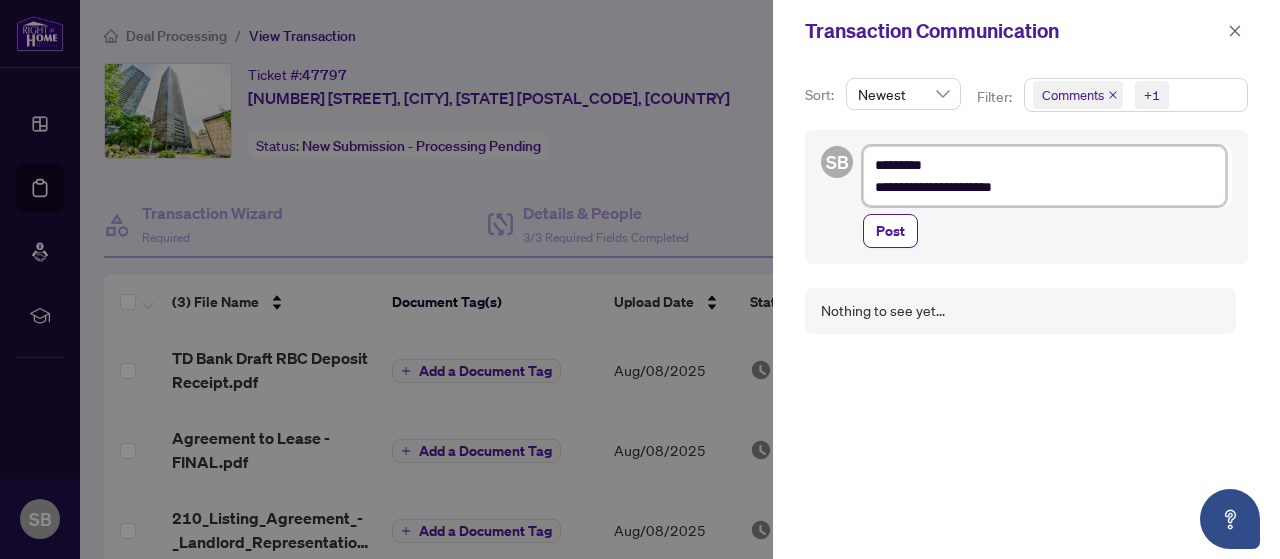 type on "**********" 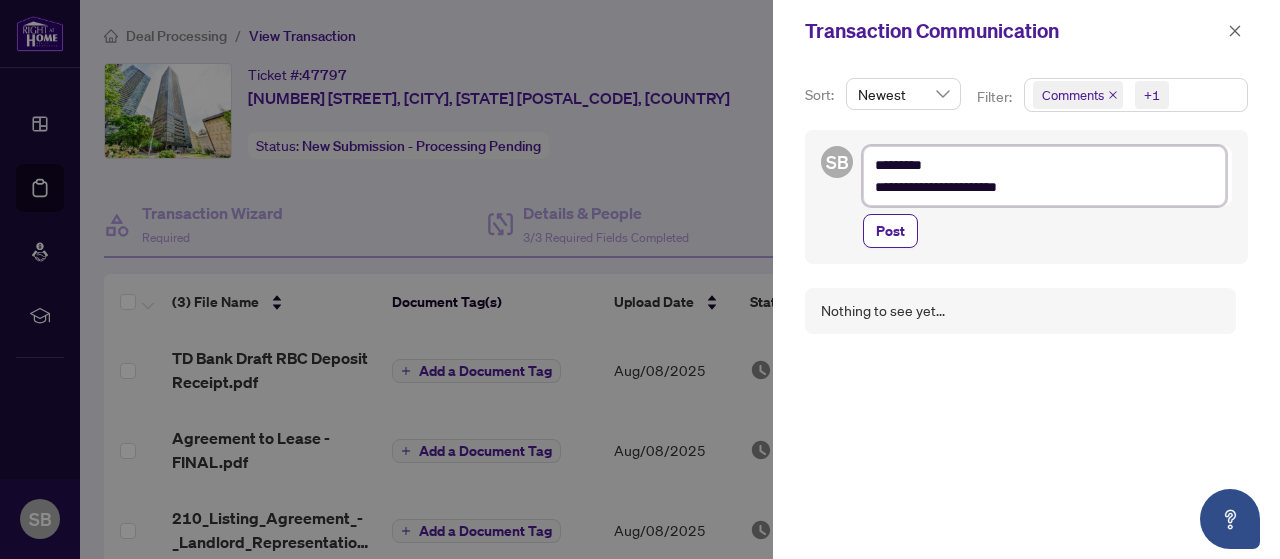 type on "**********" 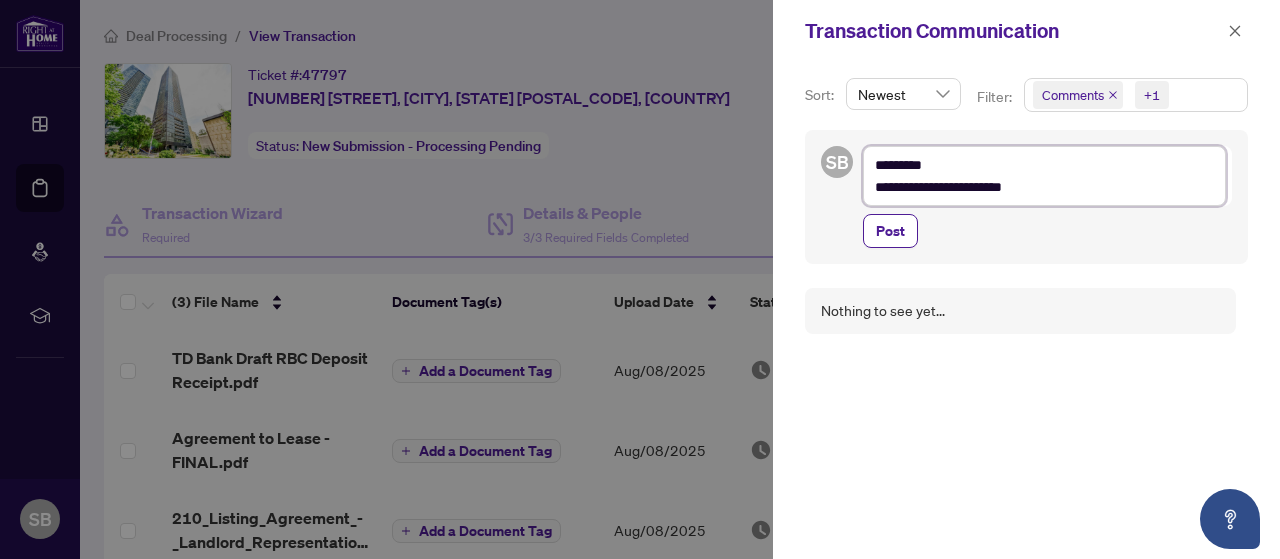 type on "**********" 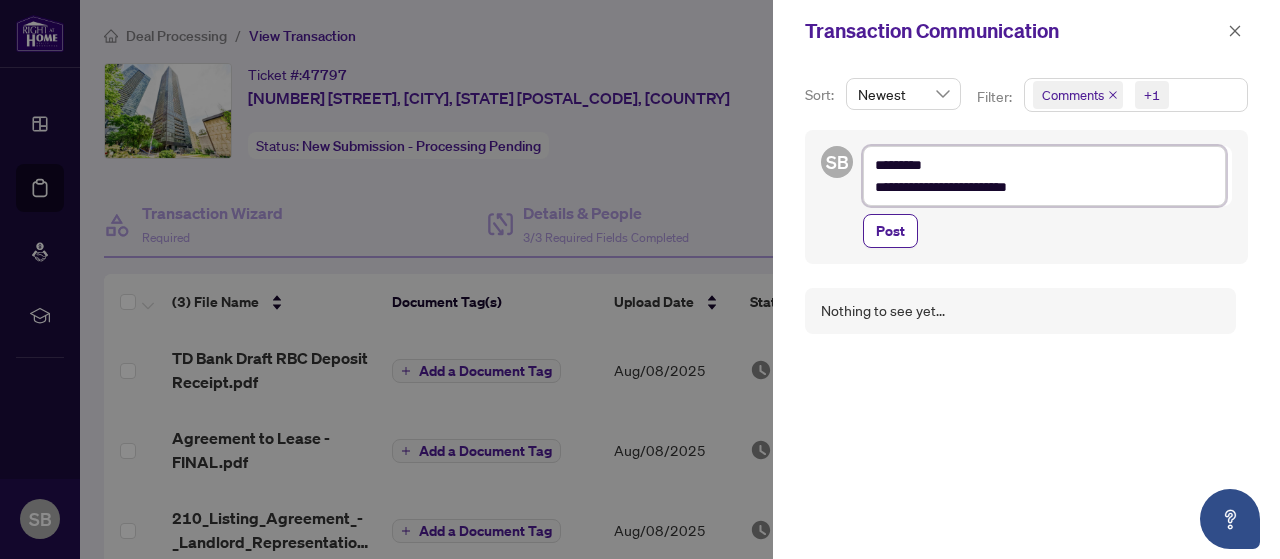 type on "**********" 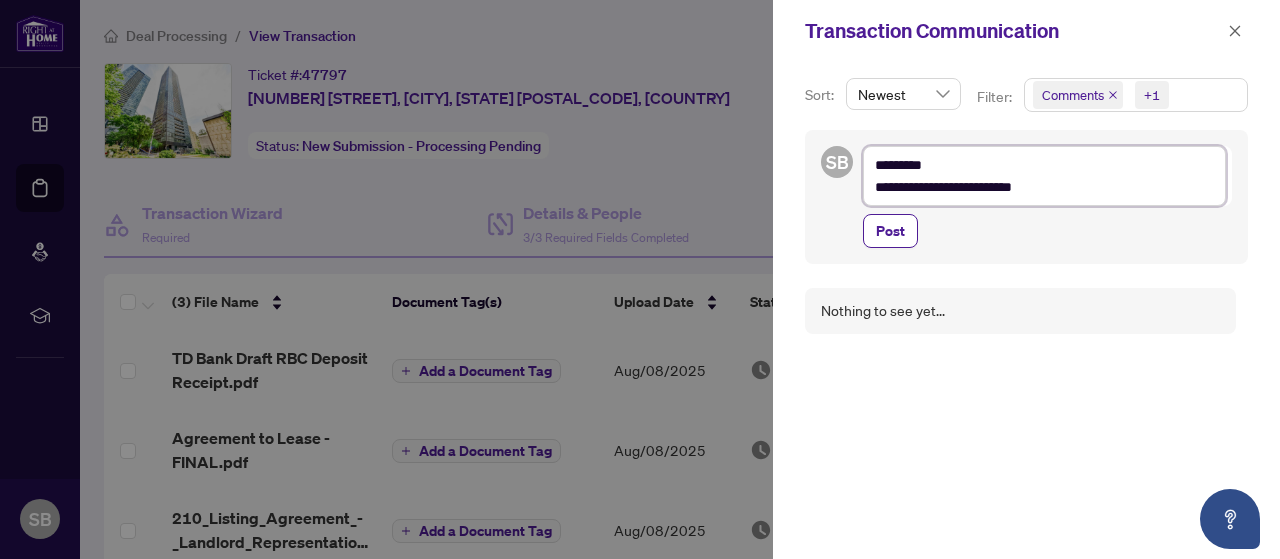 type on "**********" 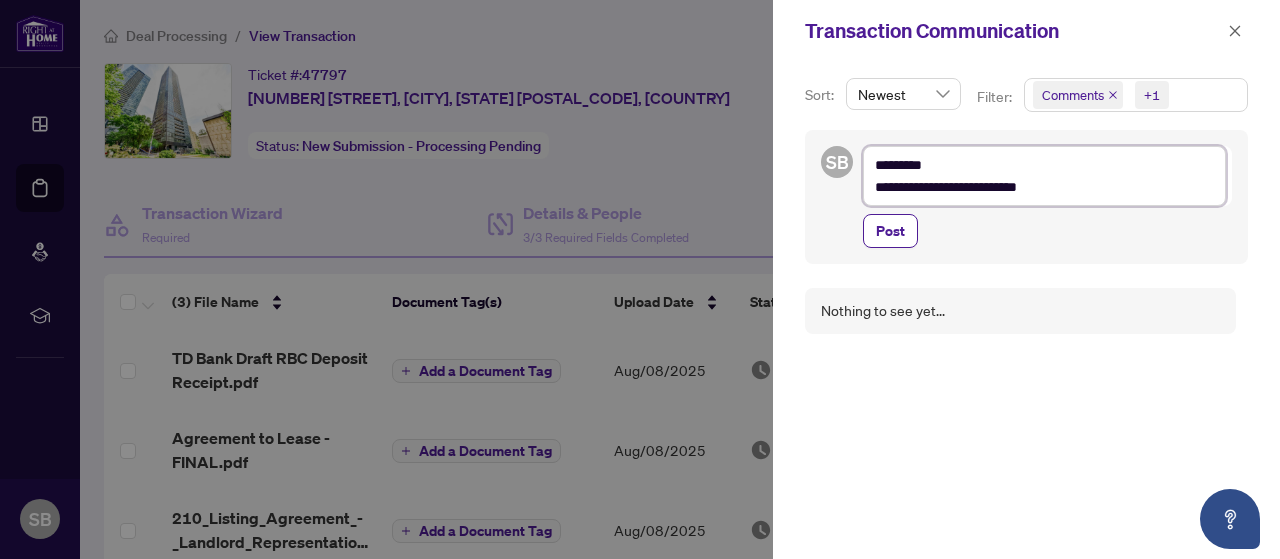 type on "**********" 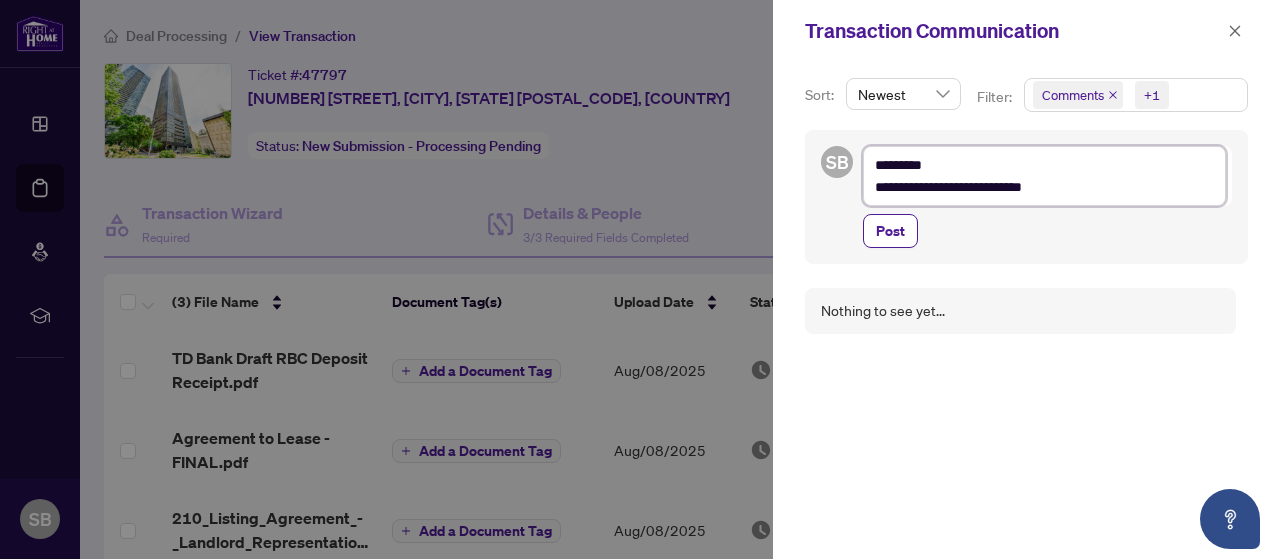 type on "**********" 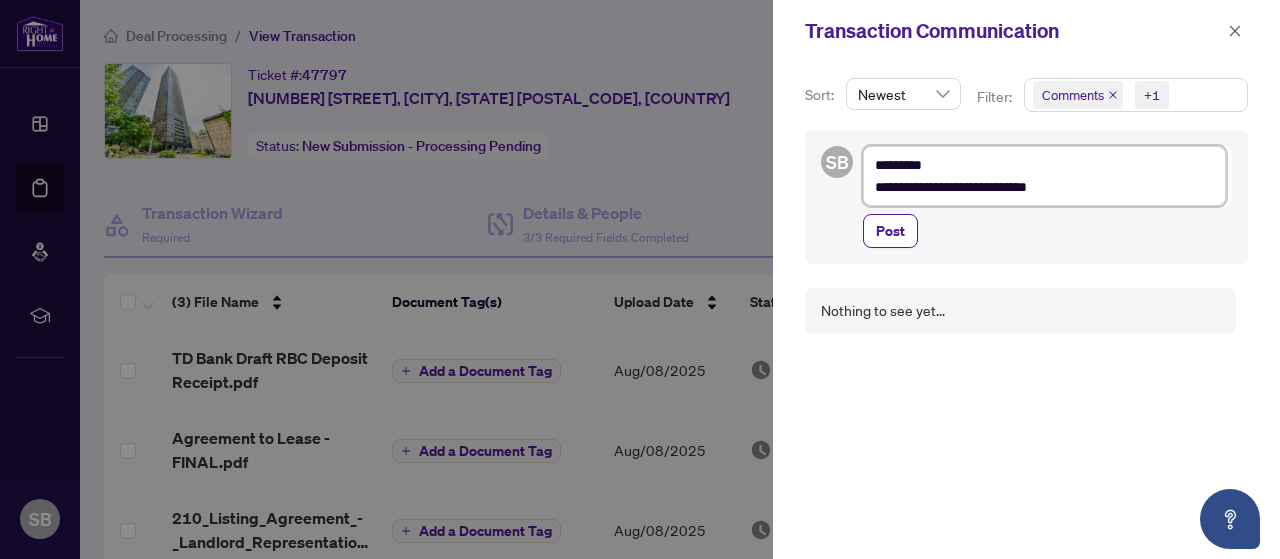 type on "**********" 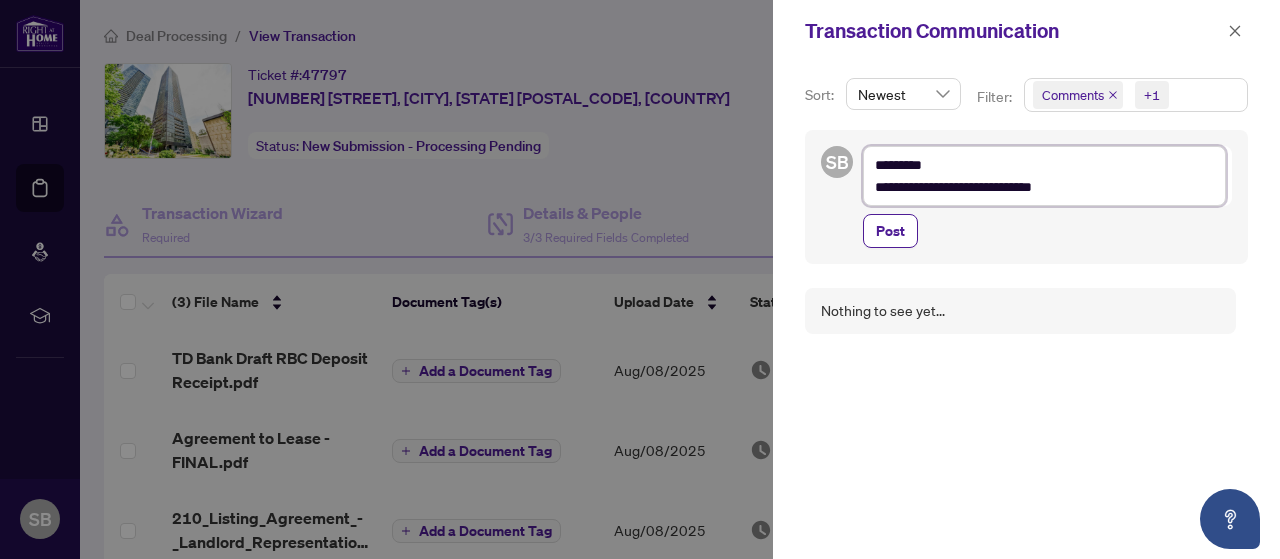 type on "**********" 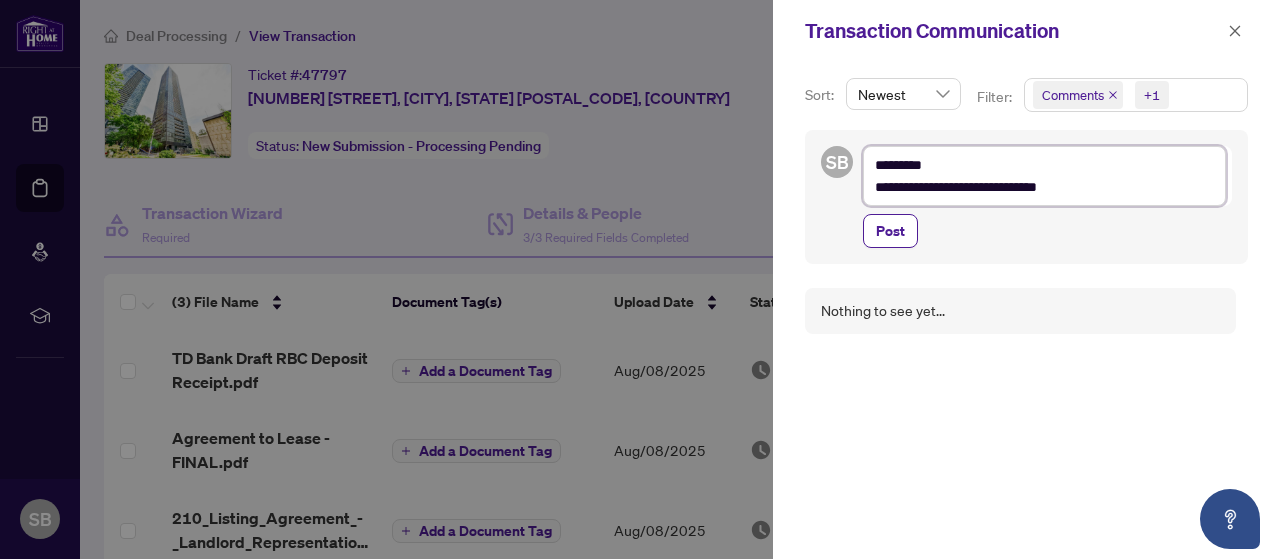 type on "**********" 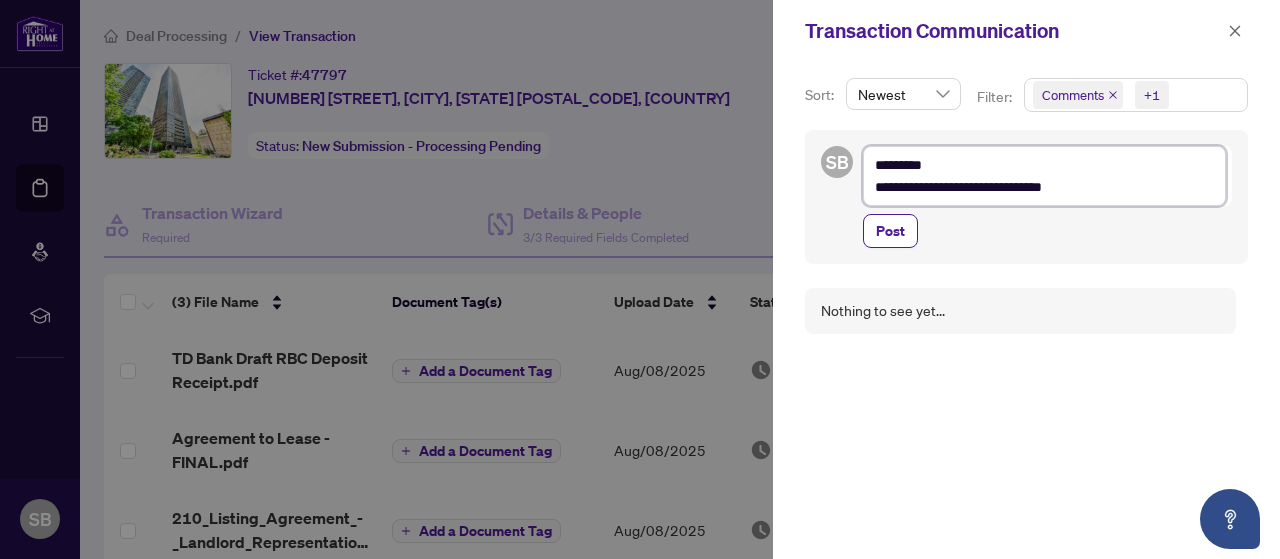 type on "**********" 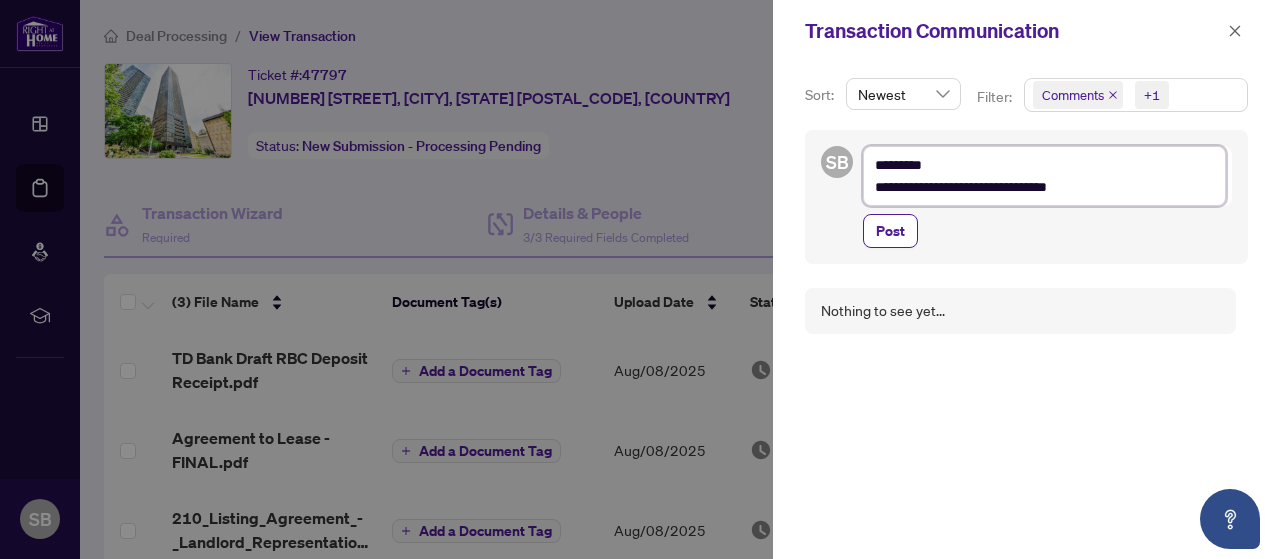 type on "**********" 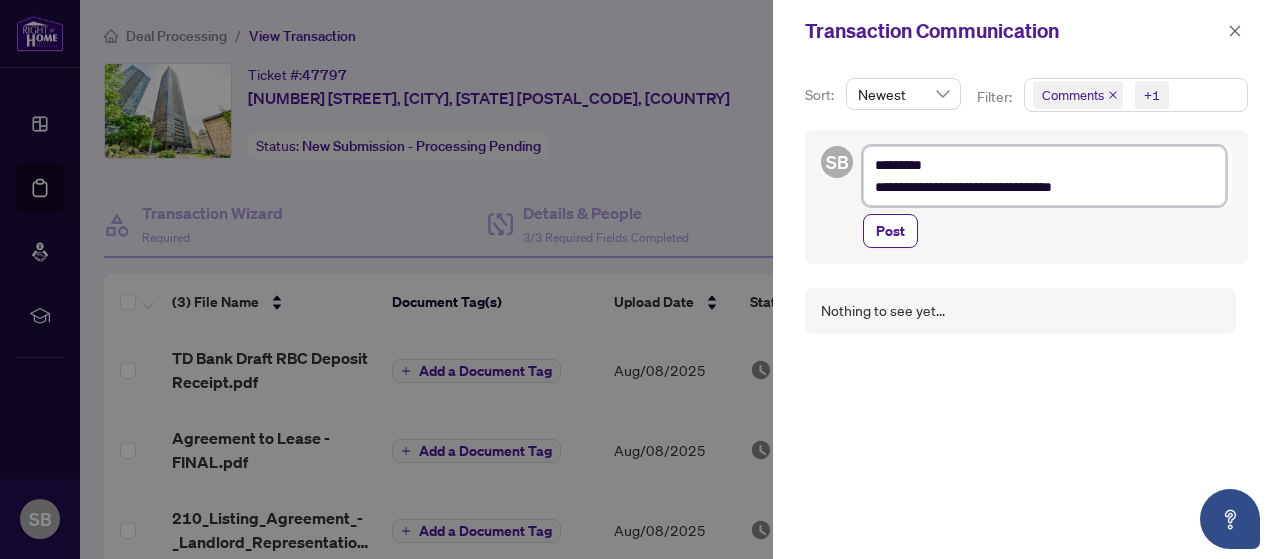 type on "**********" 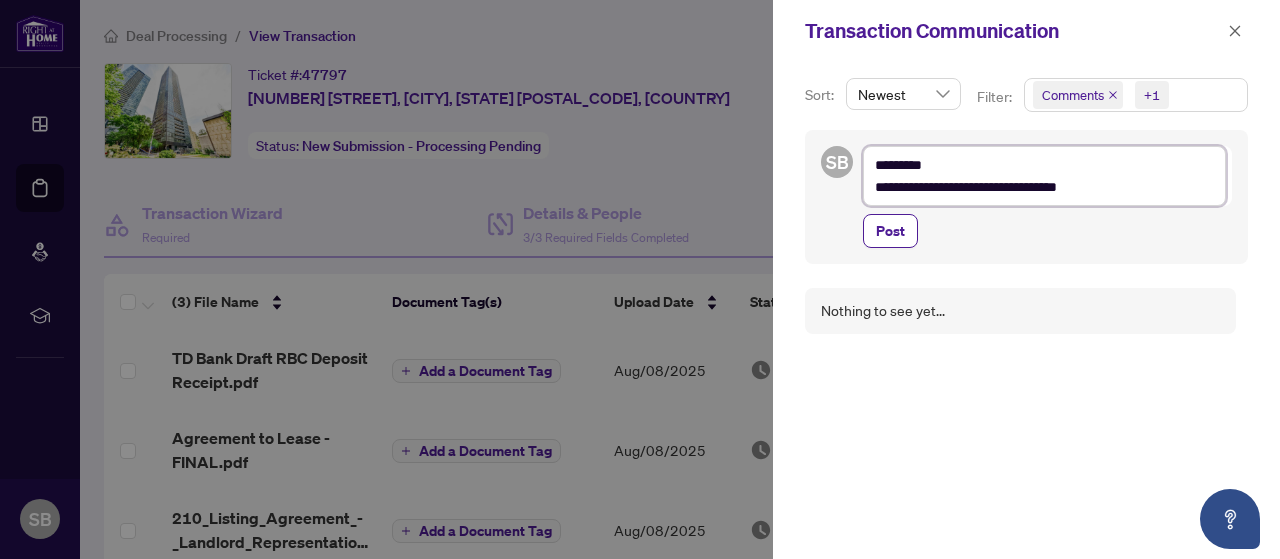 type on "**********" 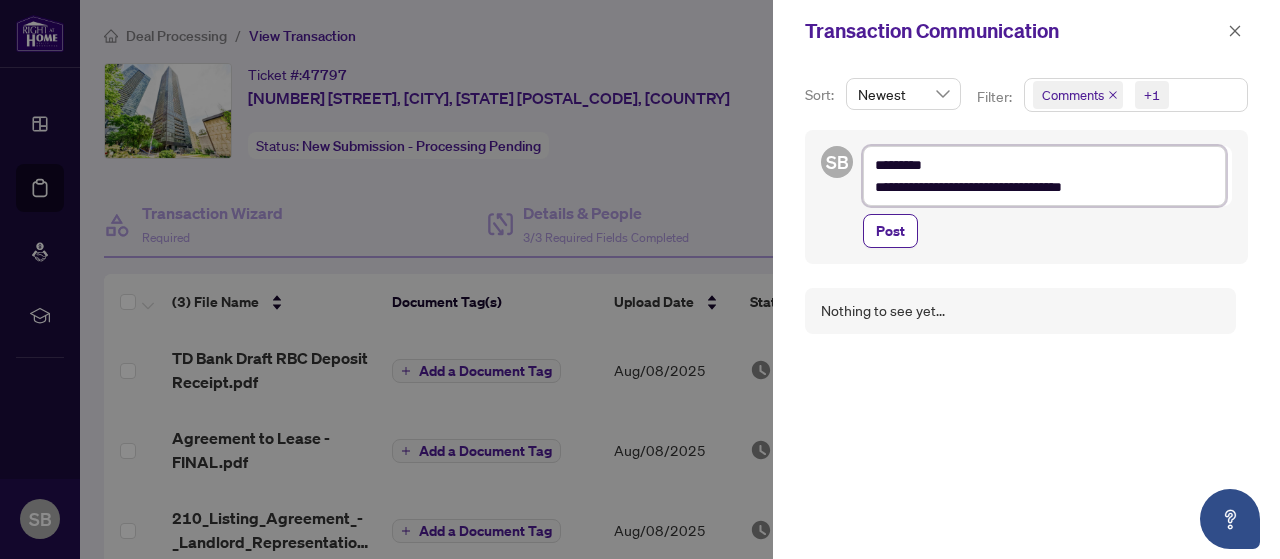 type on "**********" 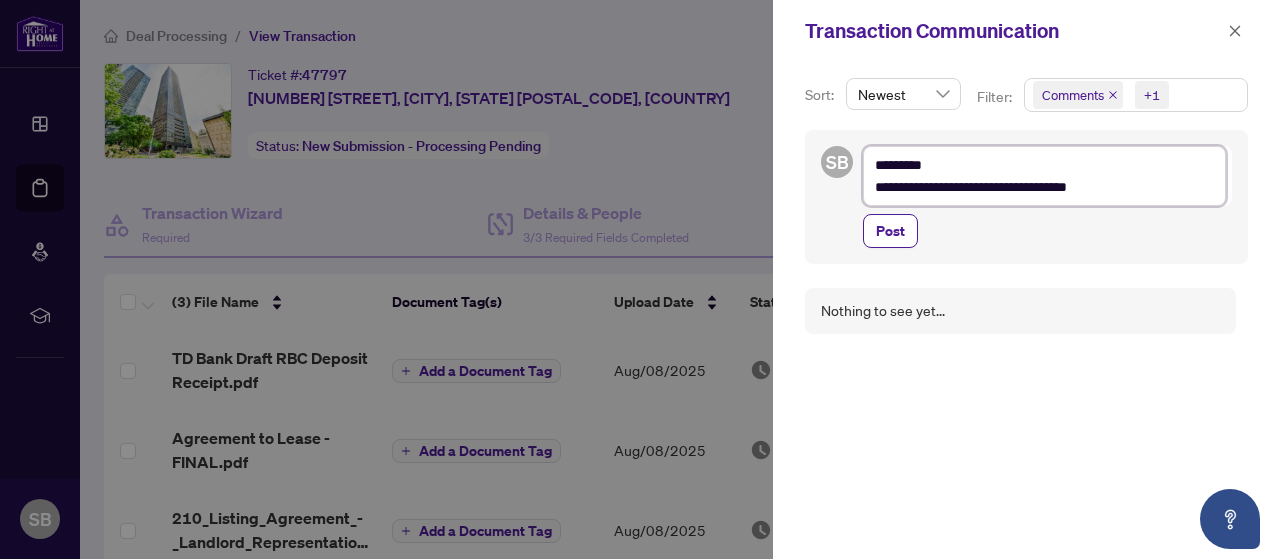 type on "**********" 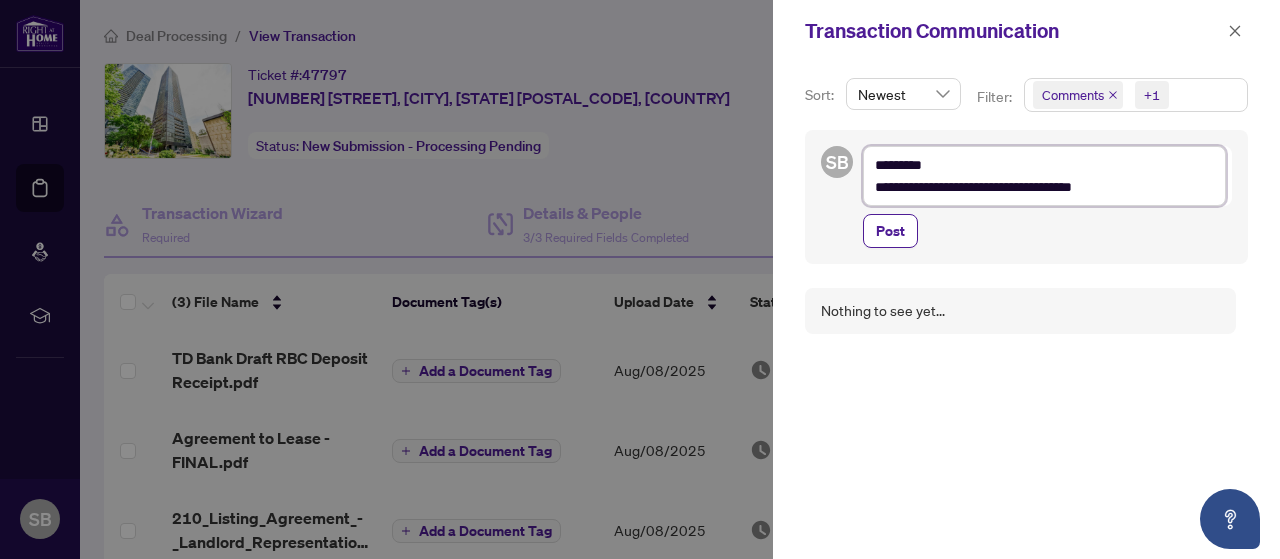 type on "**********" 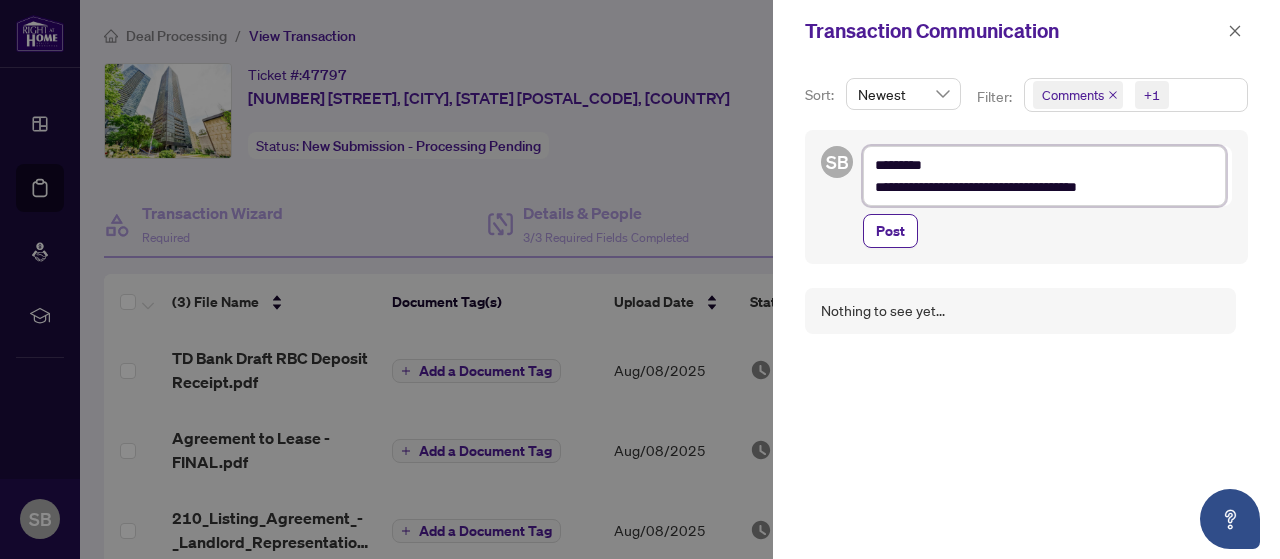 type on "**********" 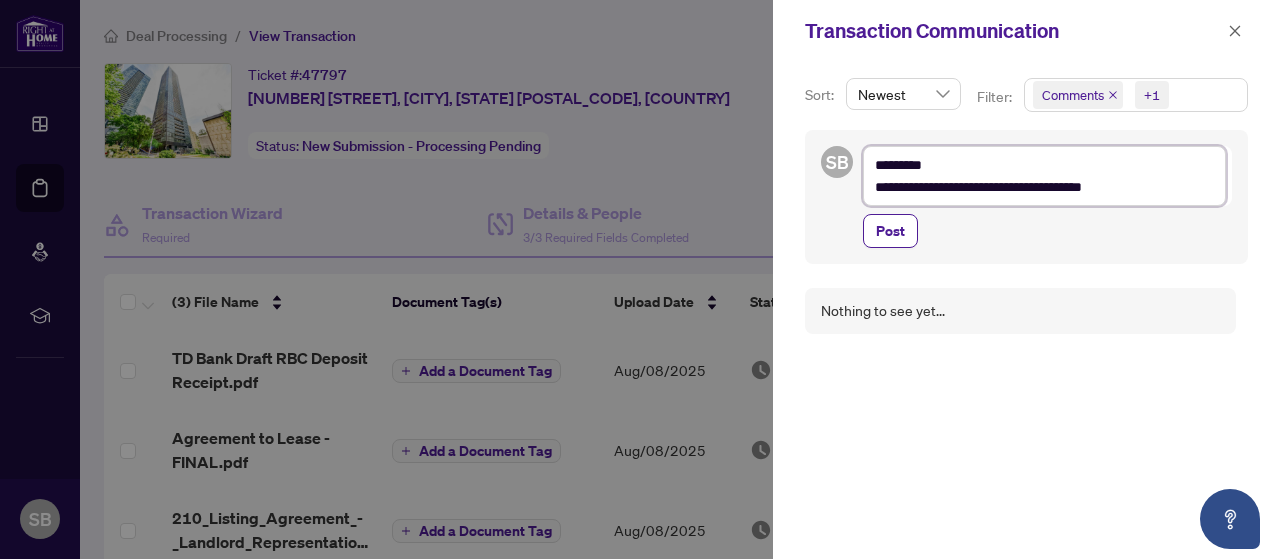 type on "**********" 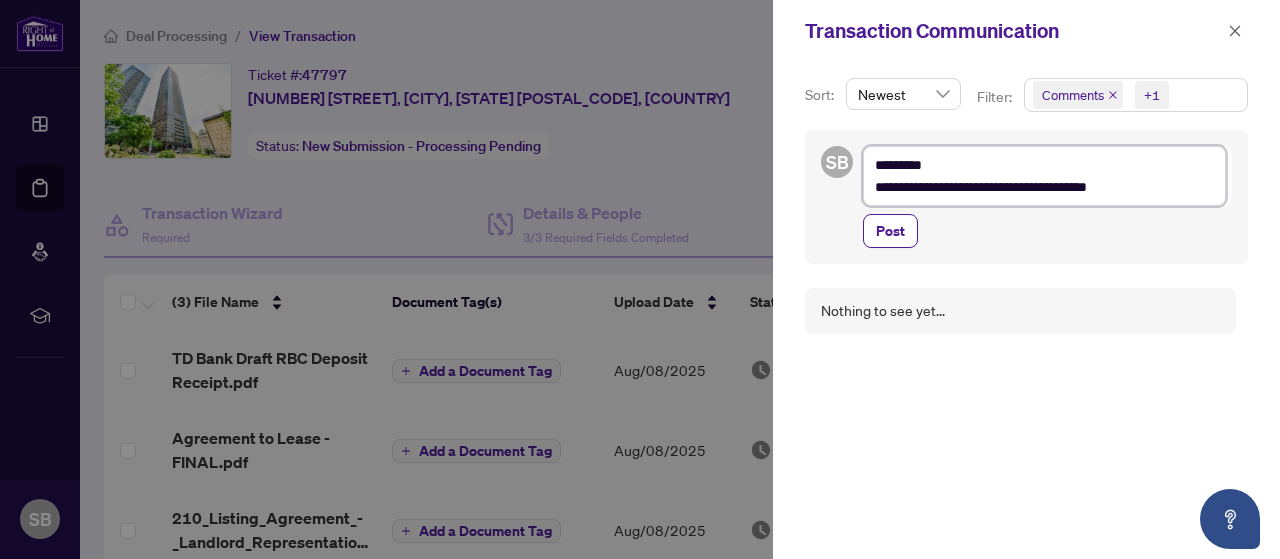 type on "**********" 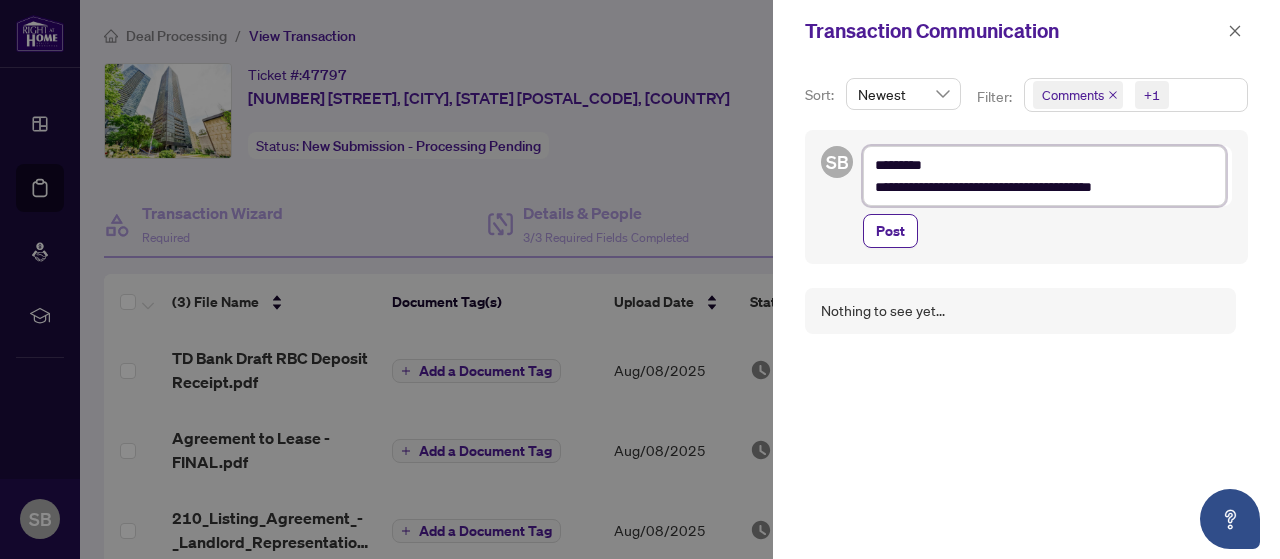 type on "**********" 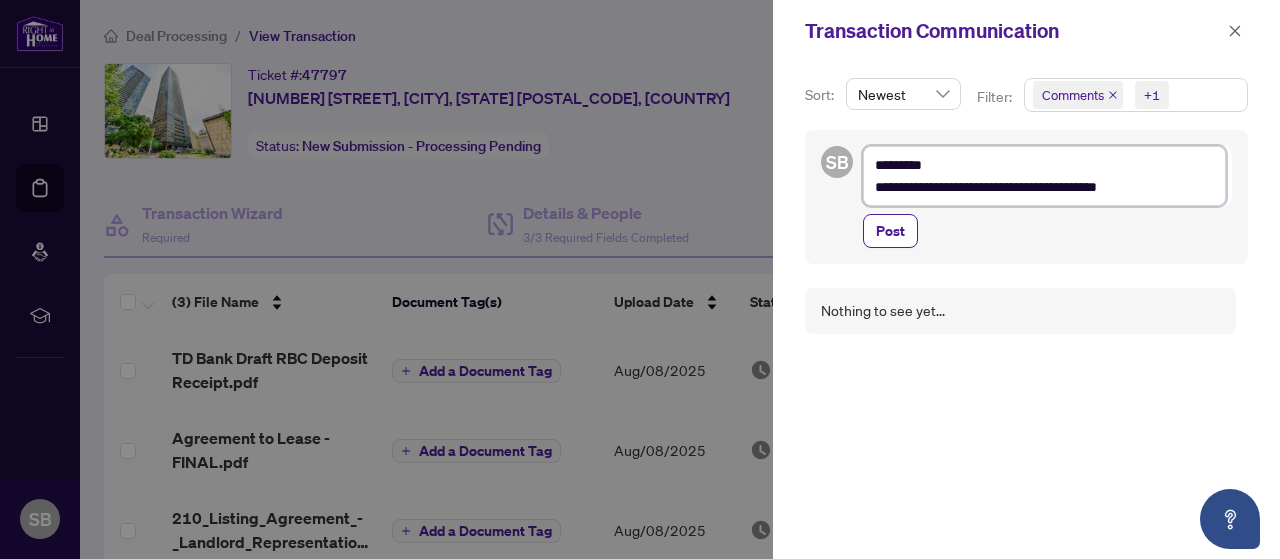 type on "**********" 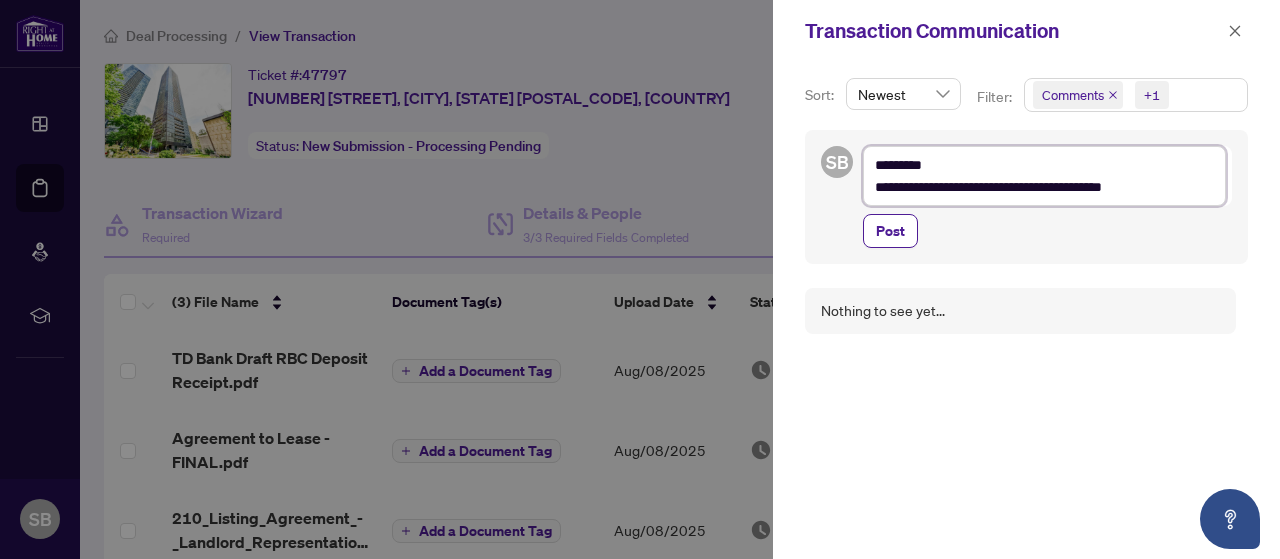 type on "**********" 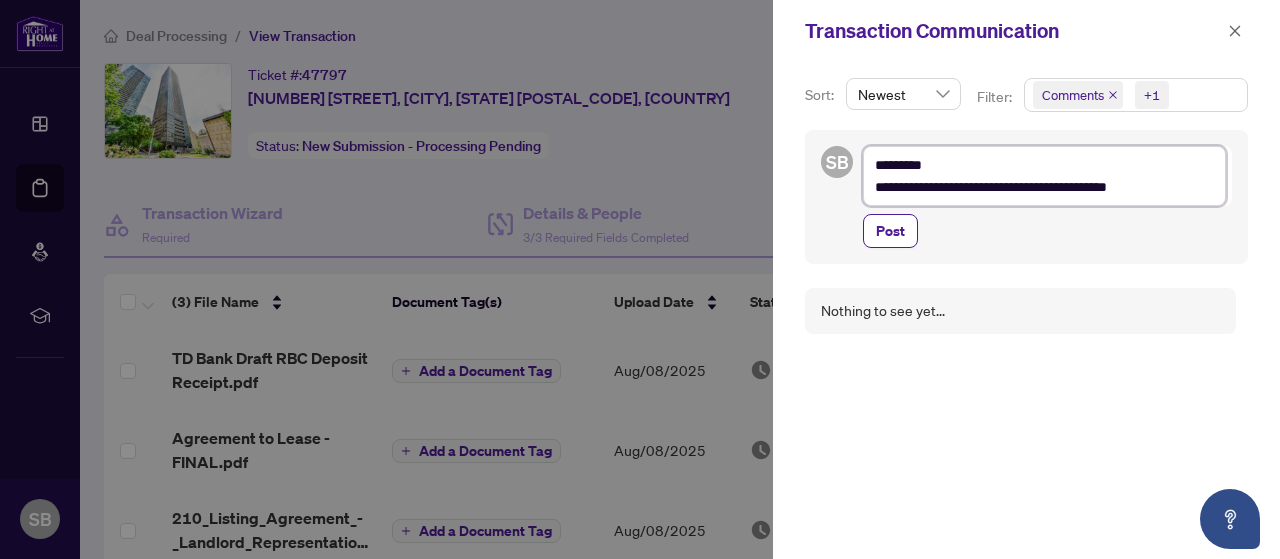 type on "**********" 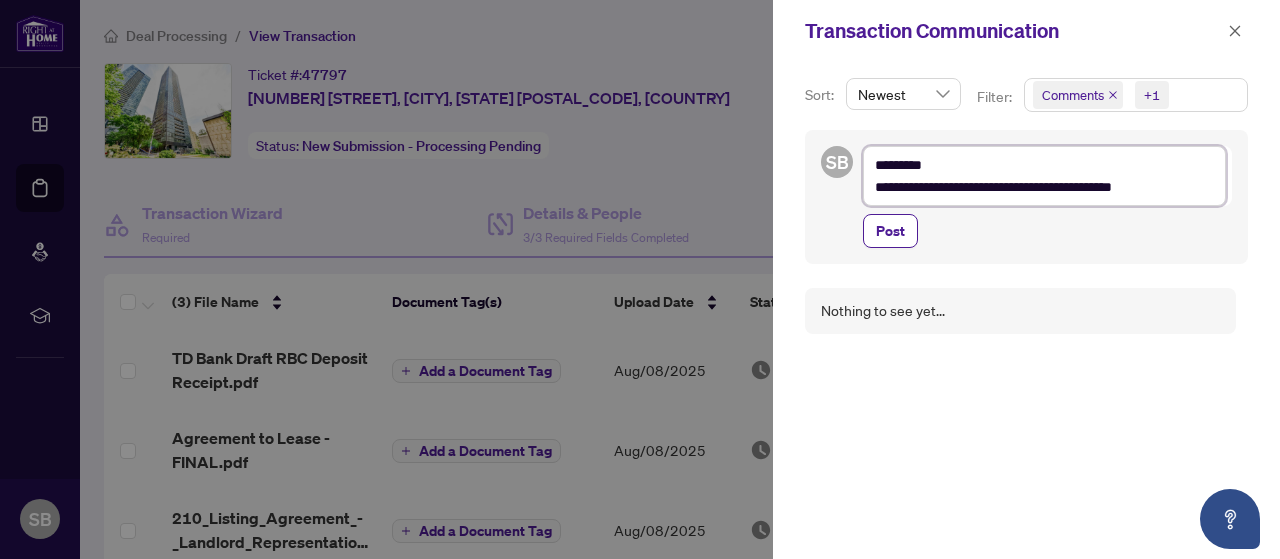 type on "**********" 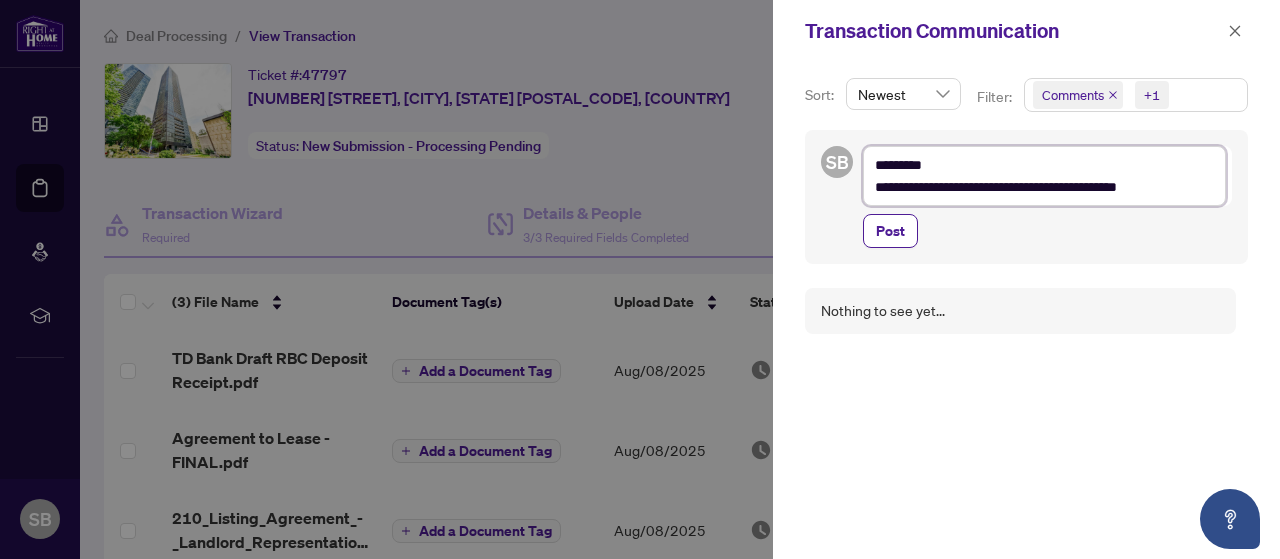 type on "**********" 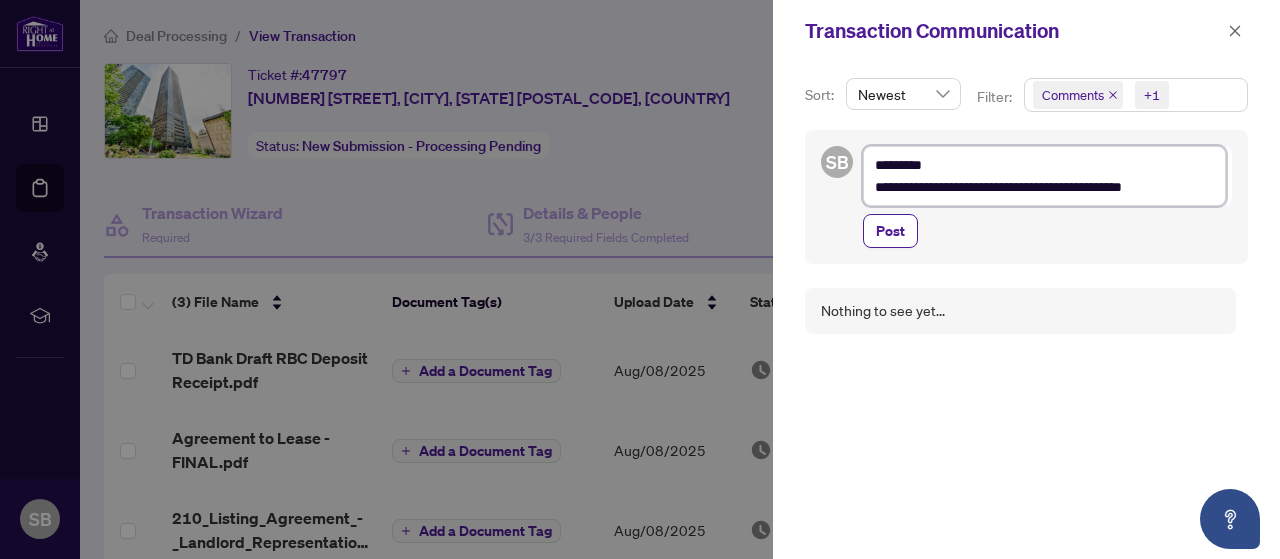 type on "**********" 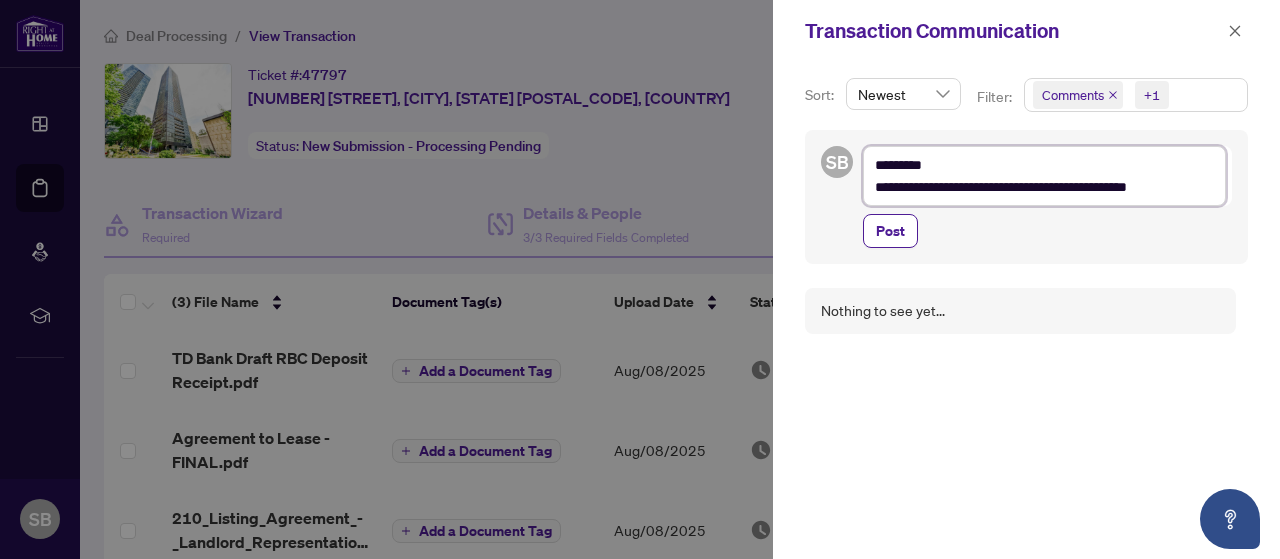 type on "**********" 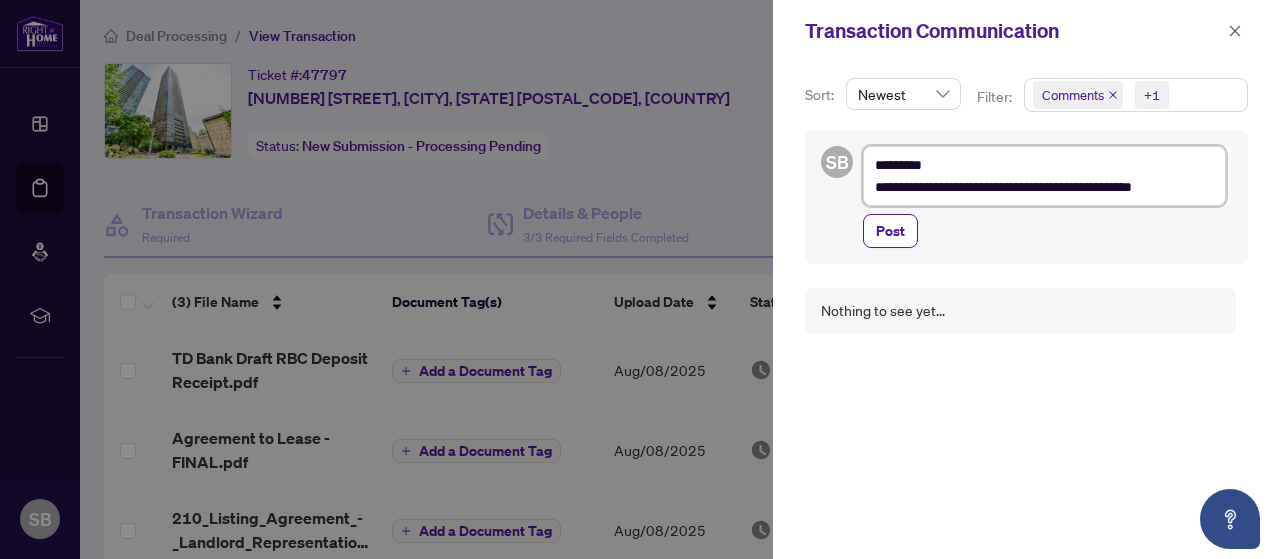 type on "**********" 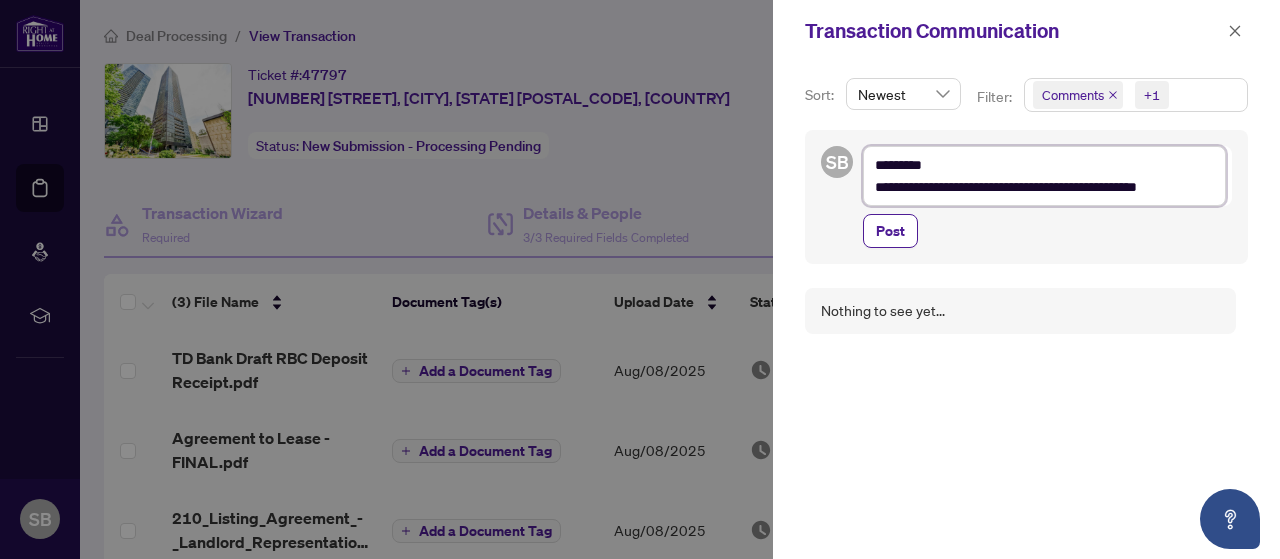 type on "**********" 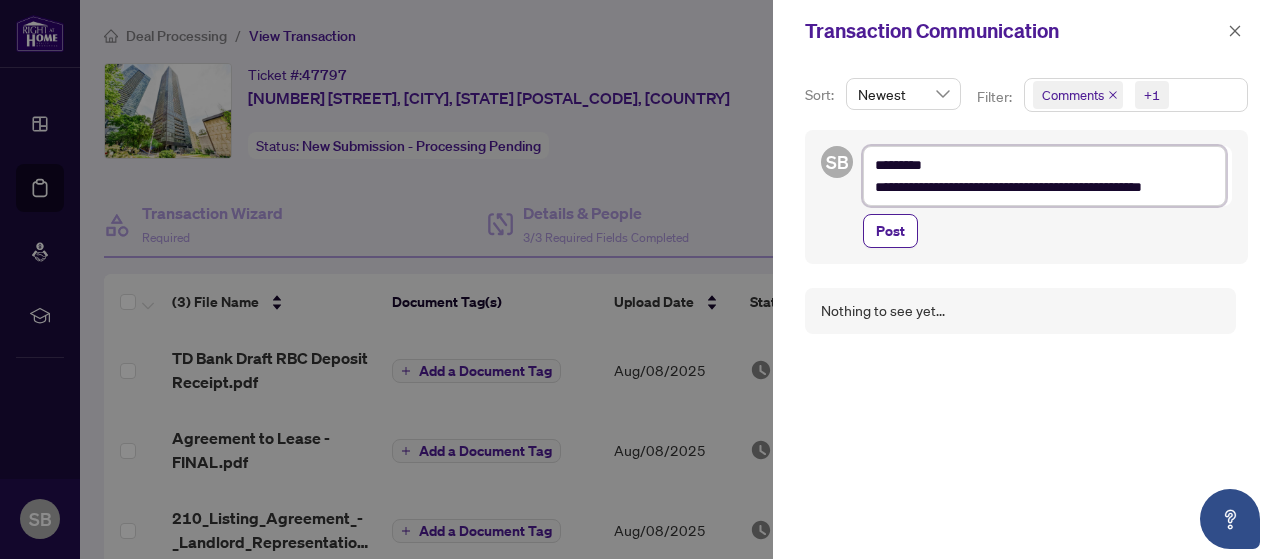 type on "**********" 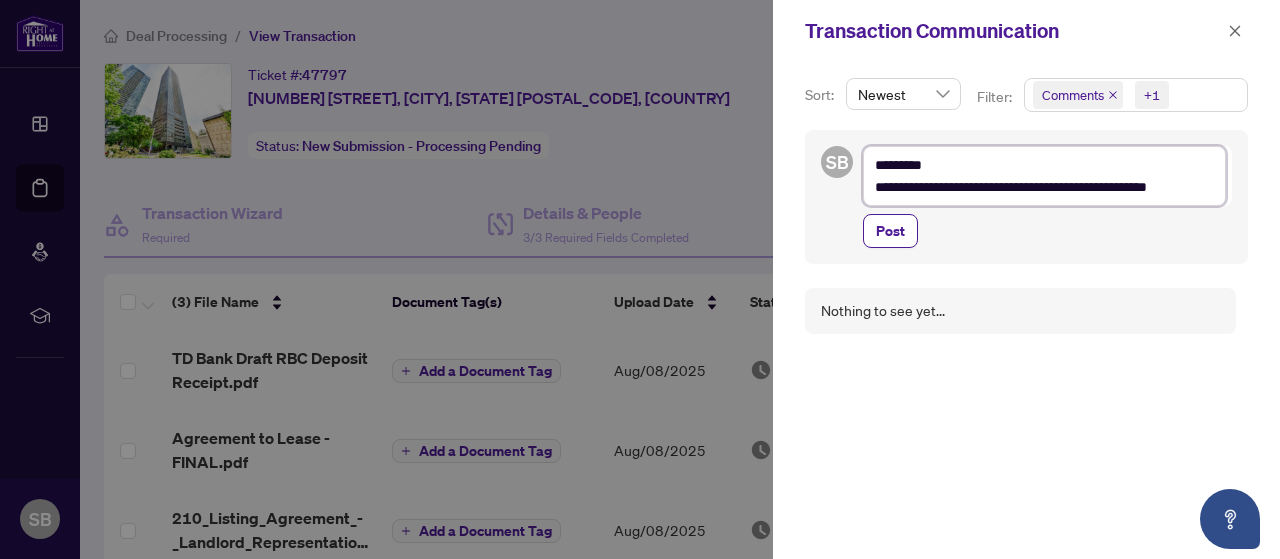 type on "**********" 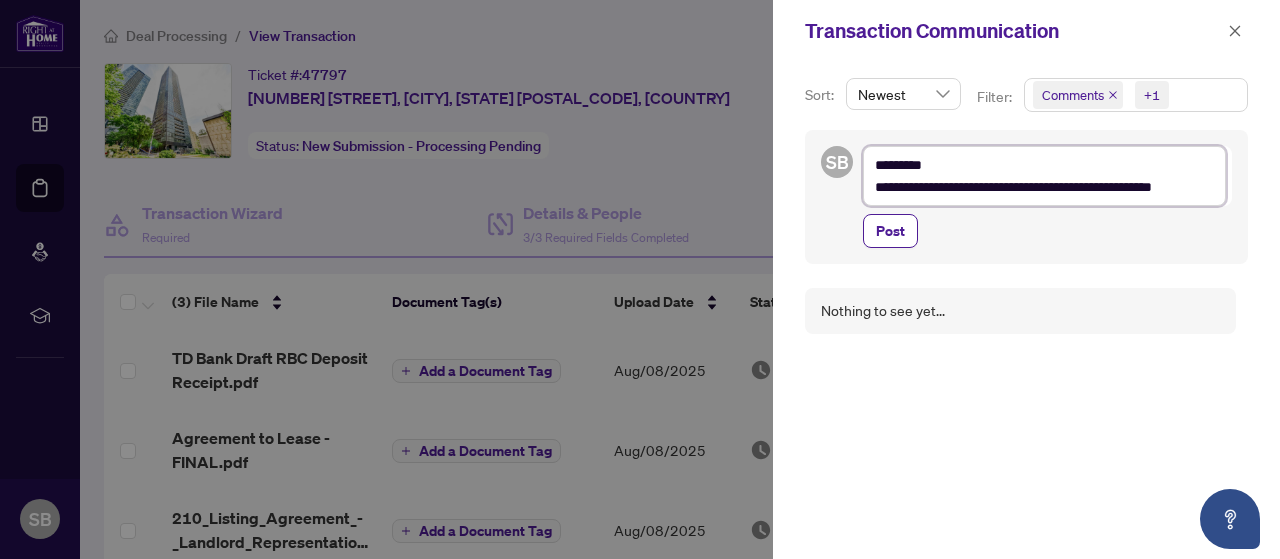 type on "**********" 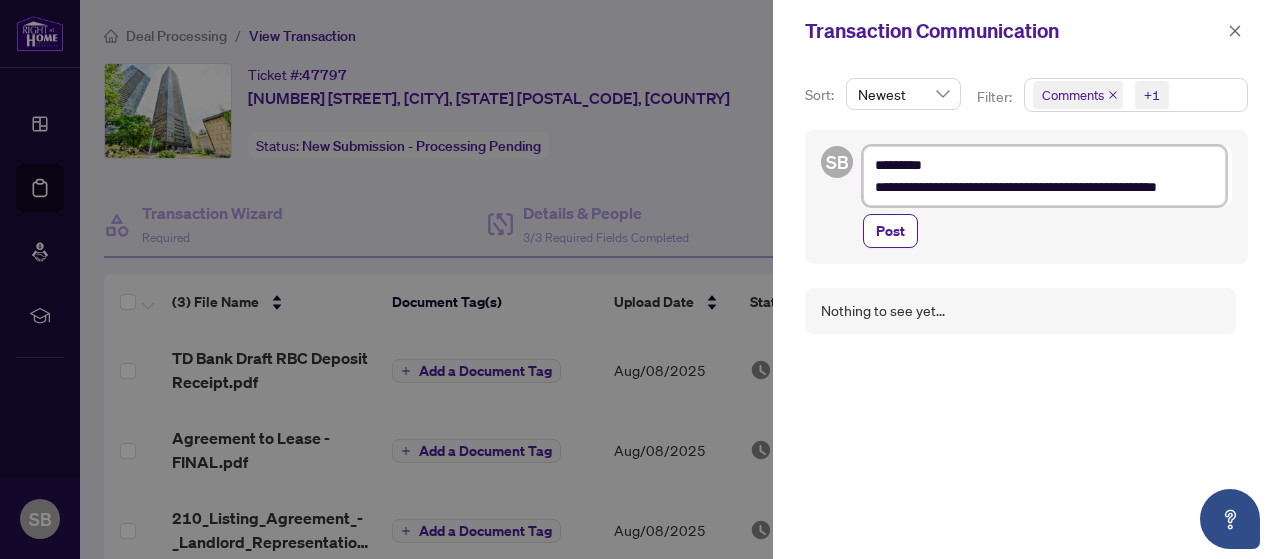 type on "**********" 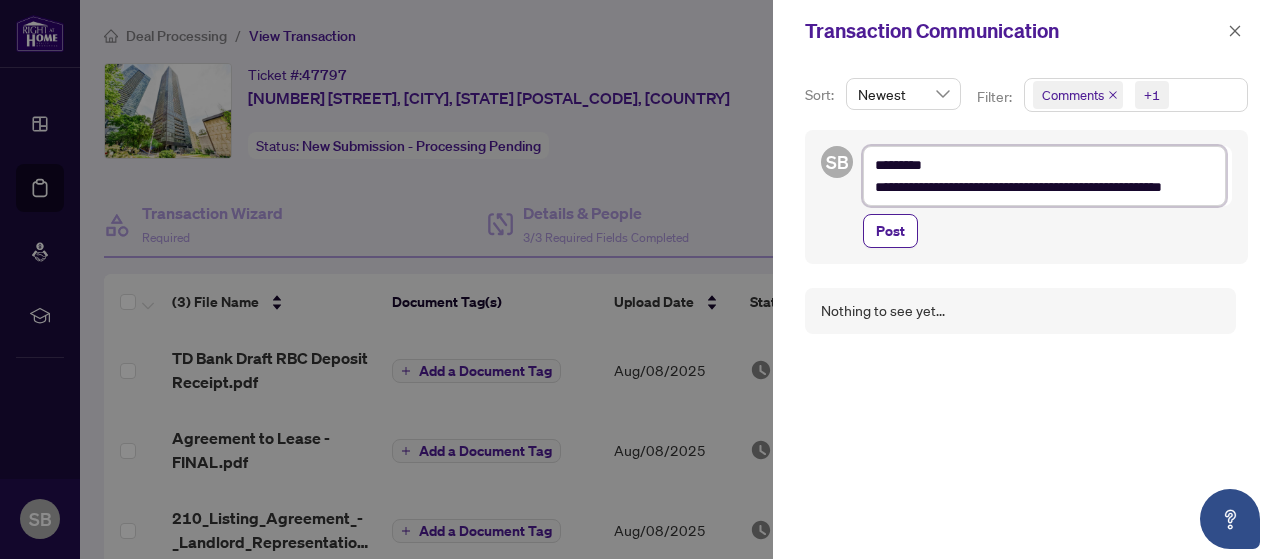 type on "**********" 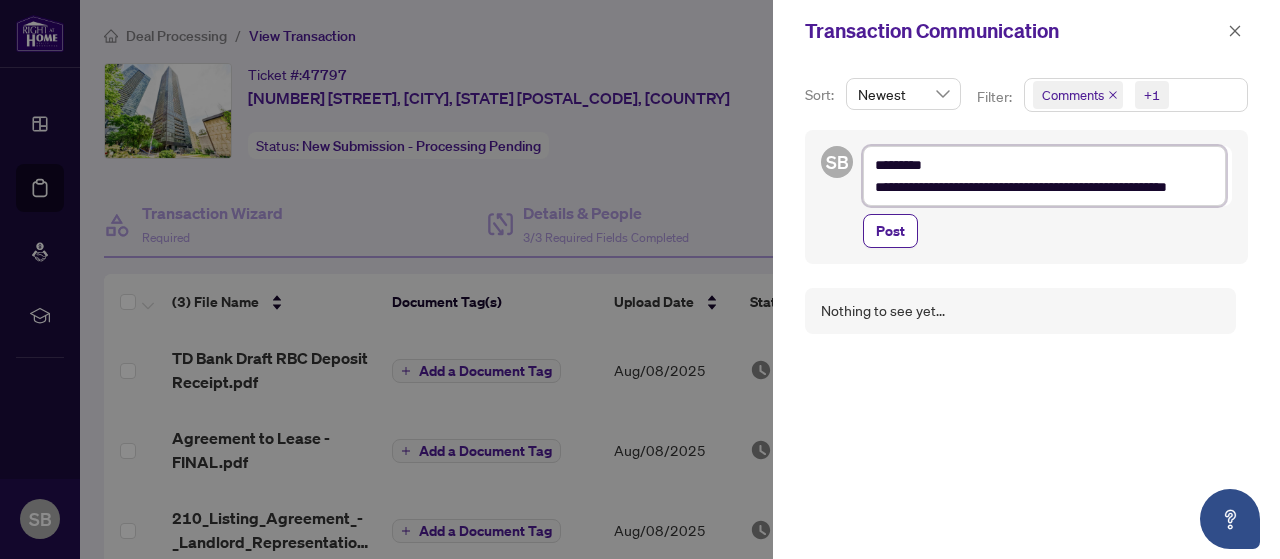 type on "**********" 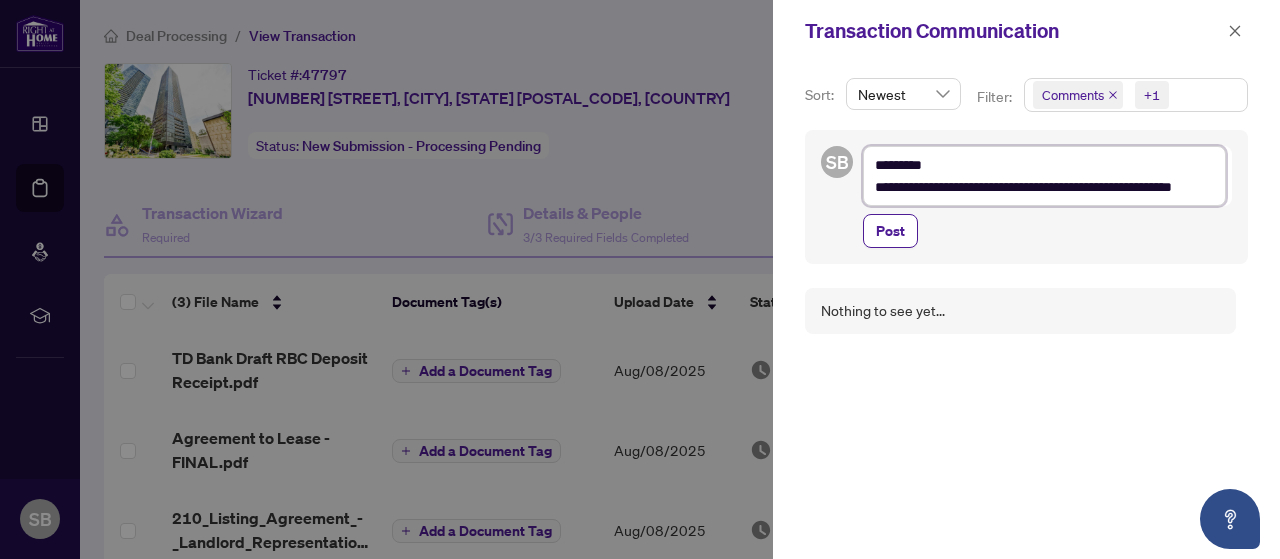 type on "**********" 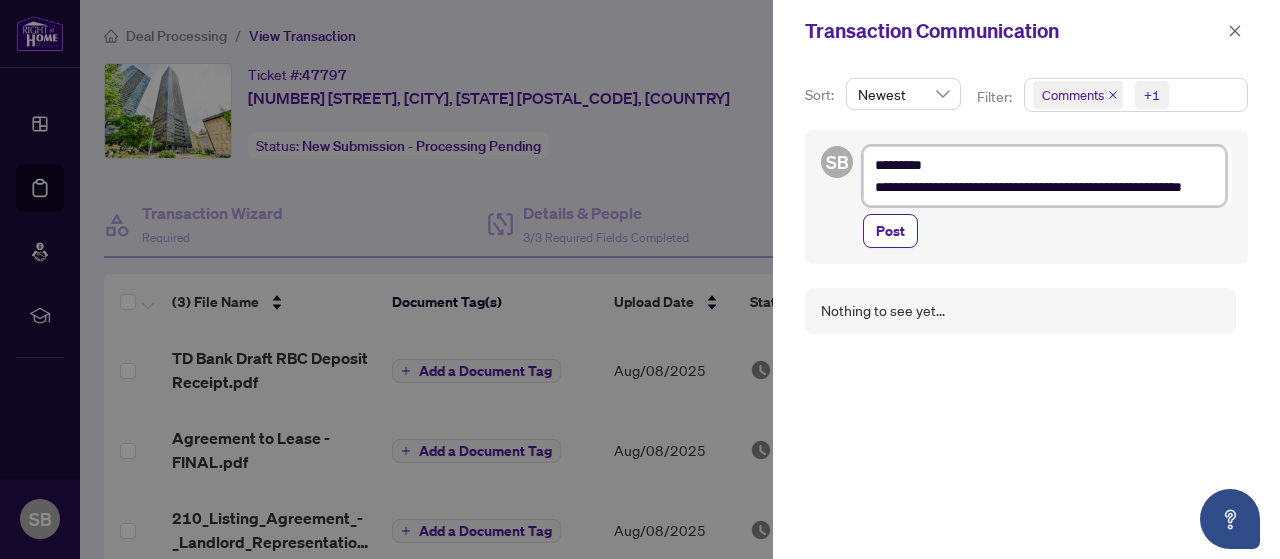 type on "**********" 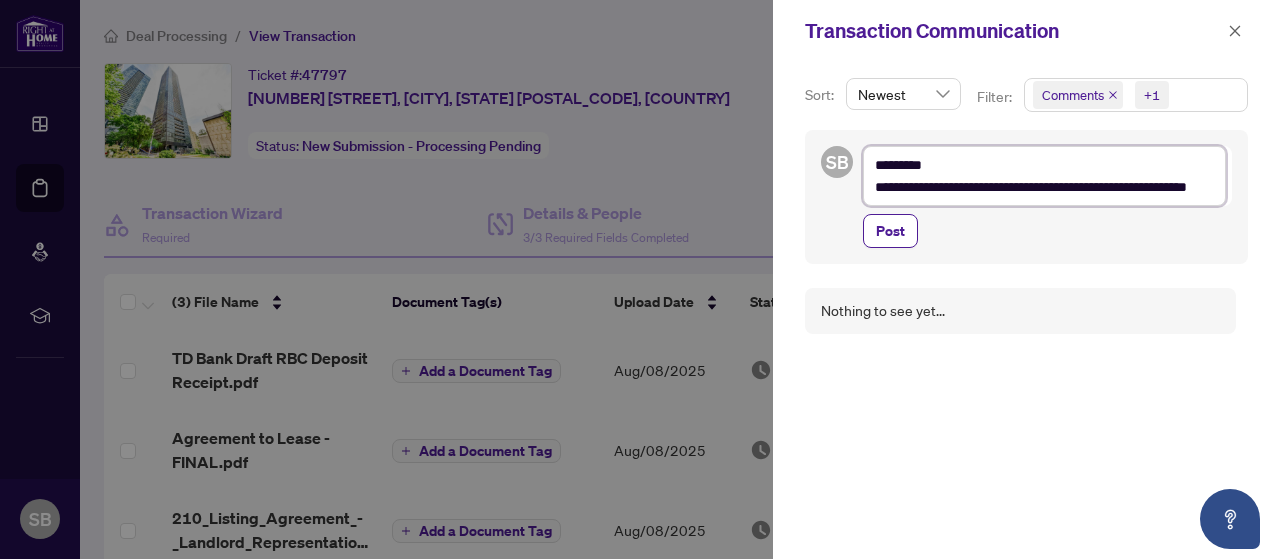 type on "**********" 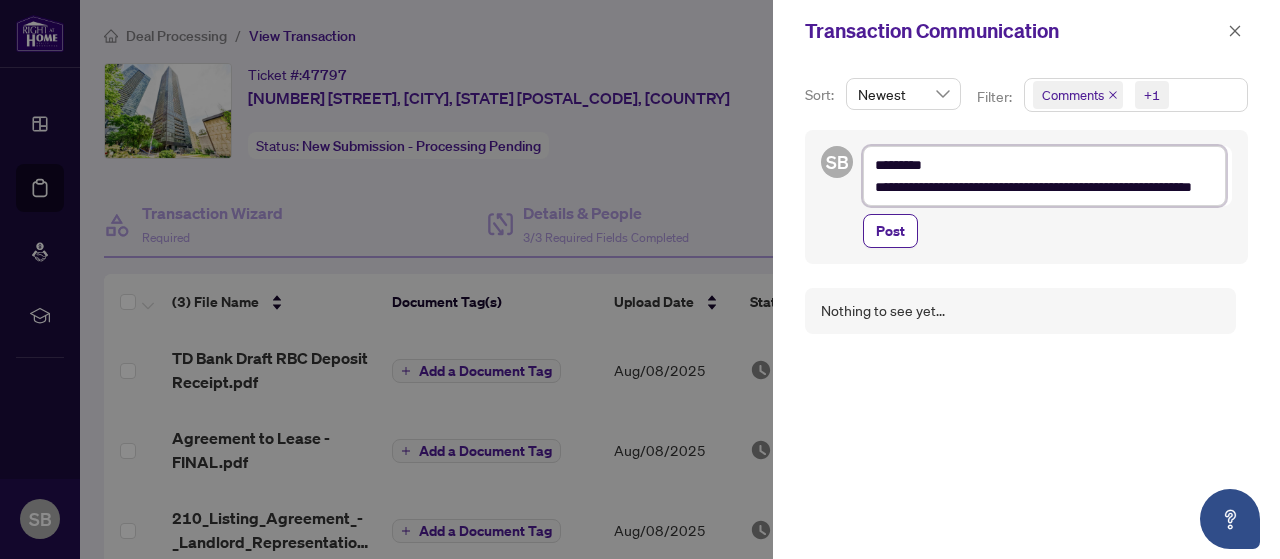 type on "**********" 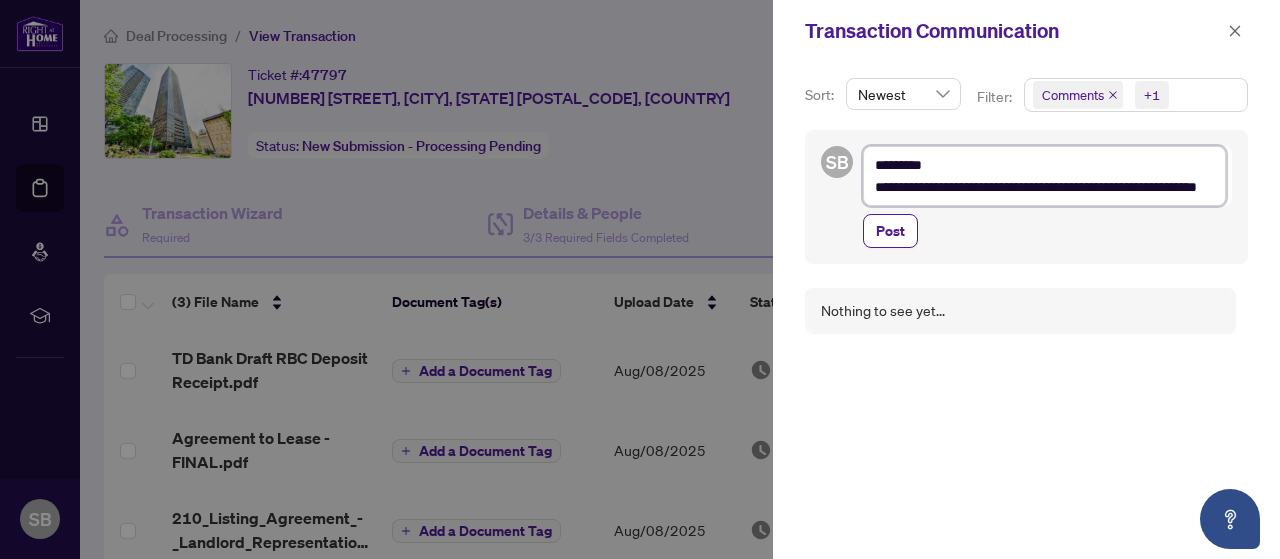 type on "**********" 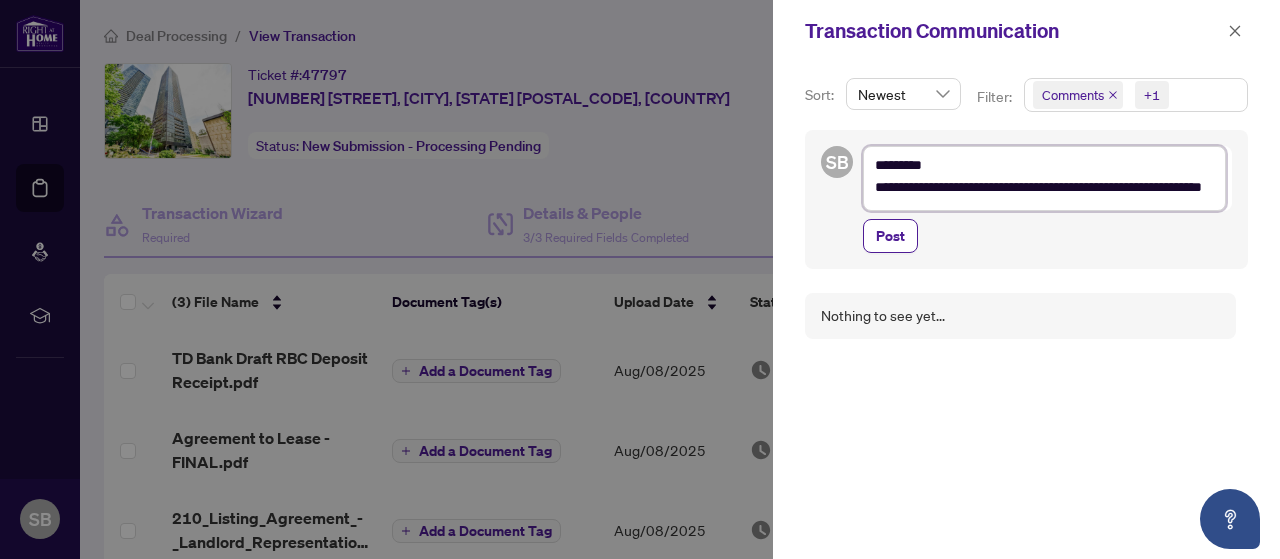 type on "**********" 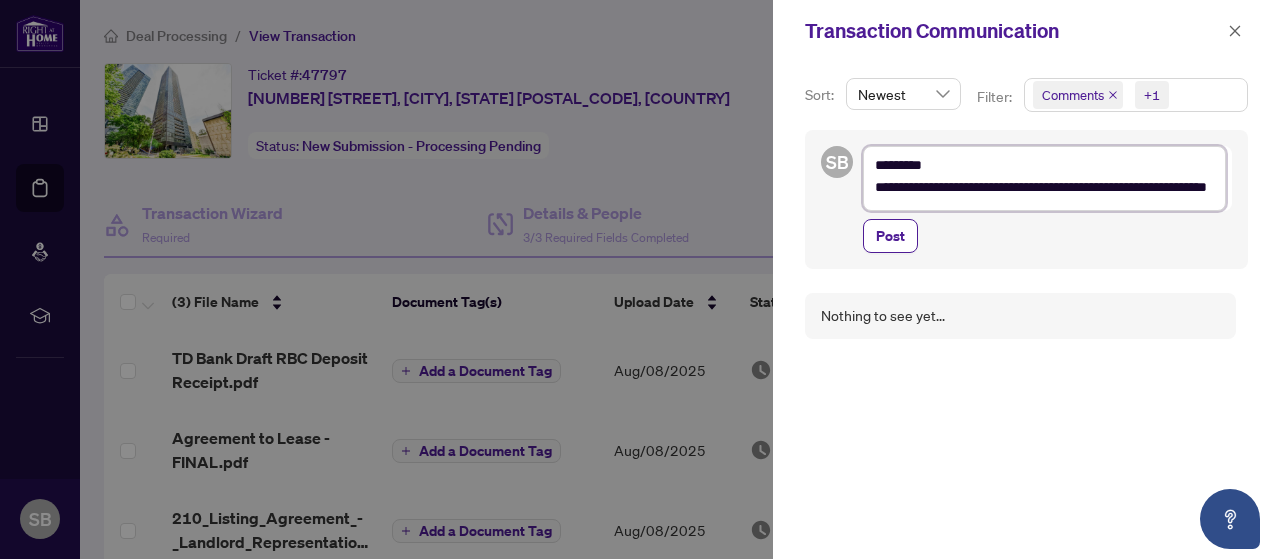type on "**********" 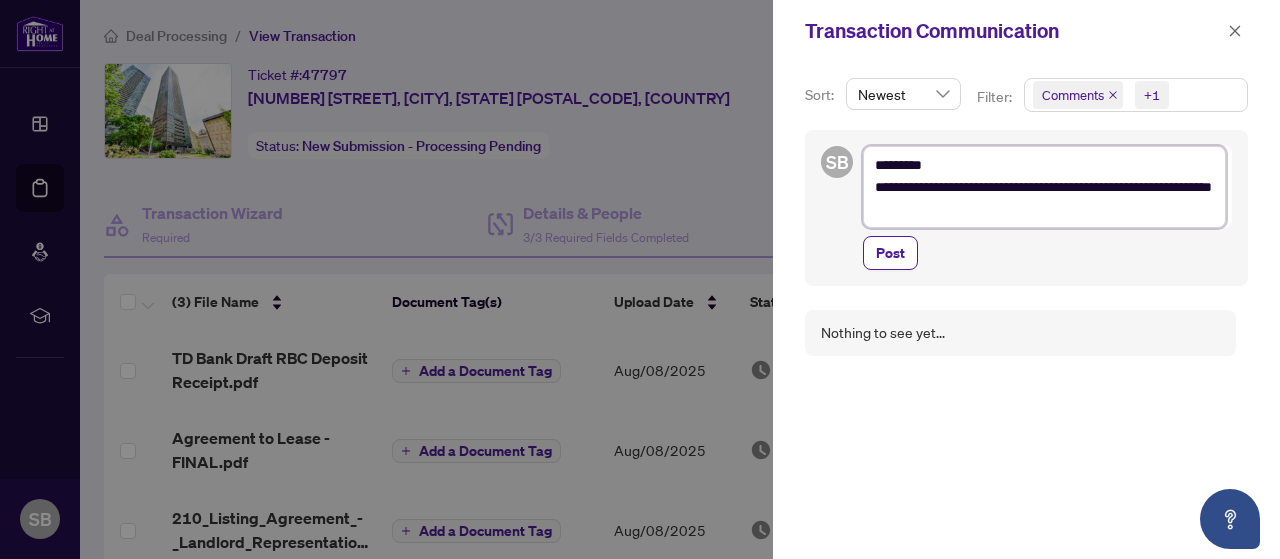 scroll, scrollTop: 0, scrollLeft: 0, axis: both 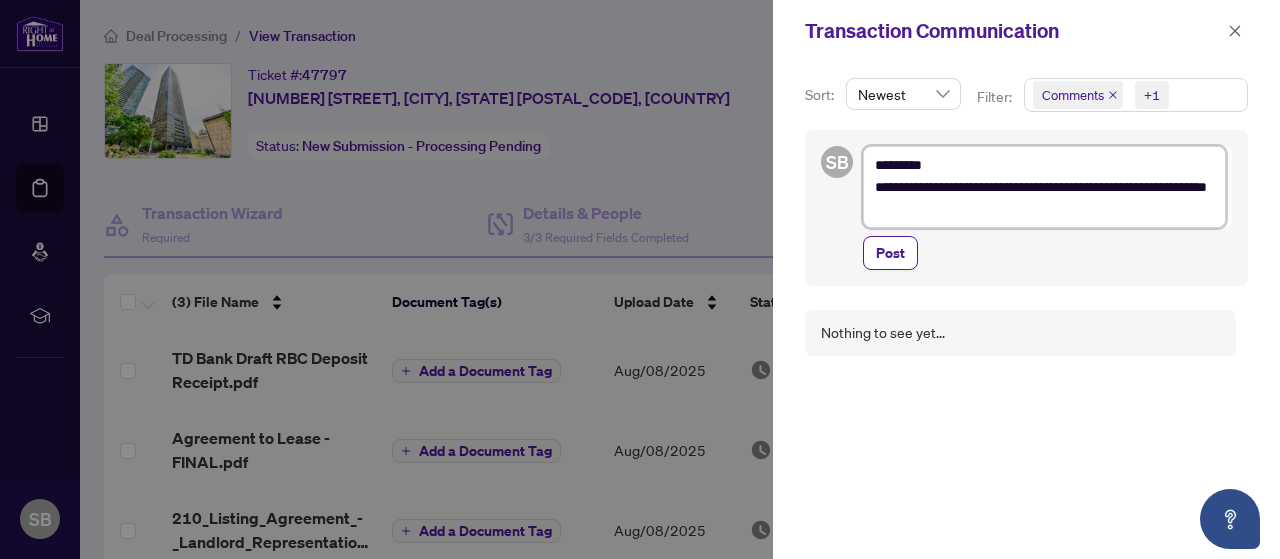type on "**********" 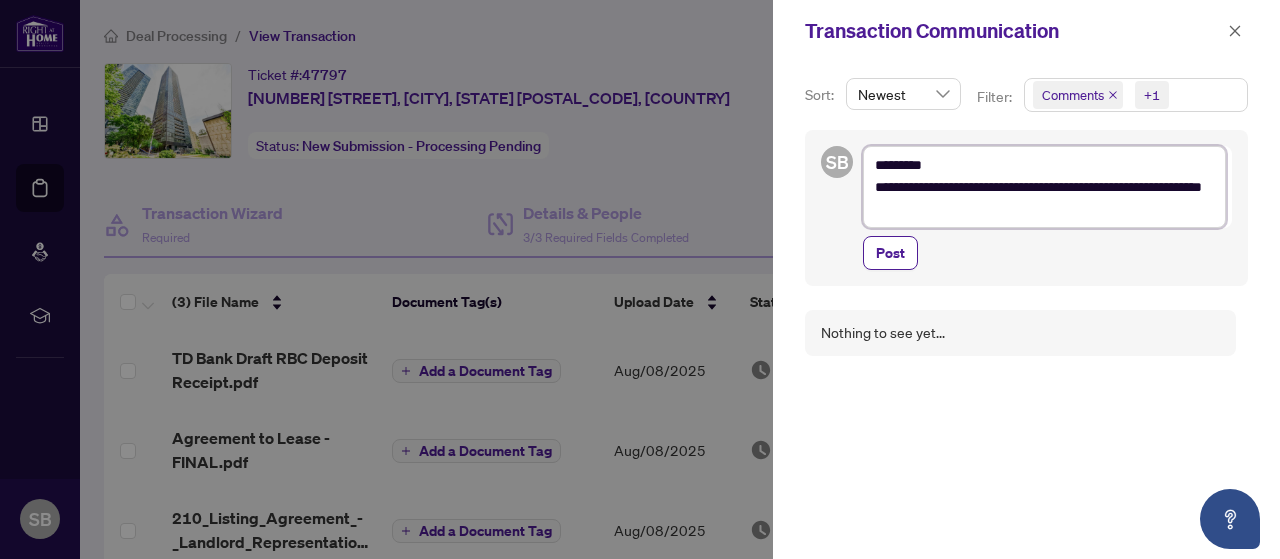 type on "**********" 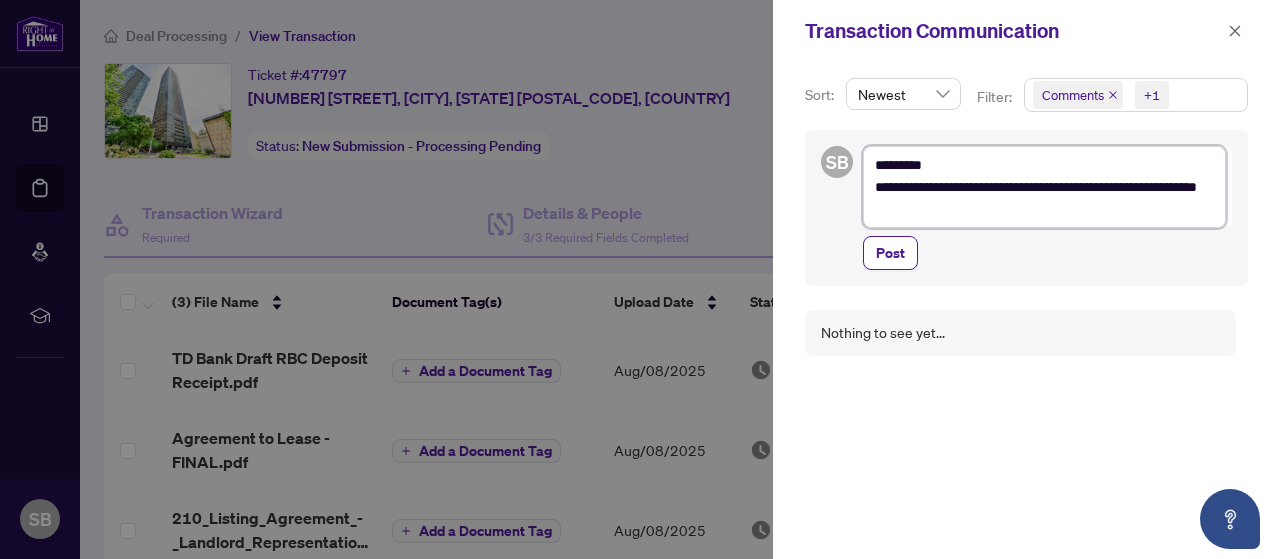 type on "**********" 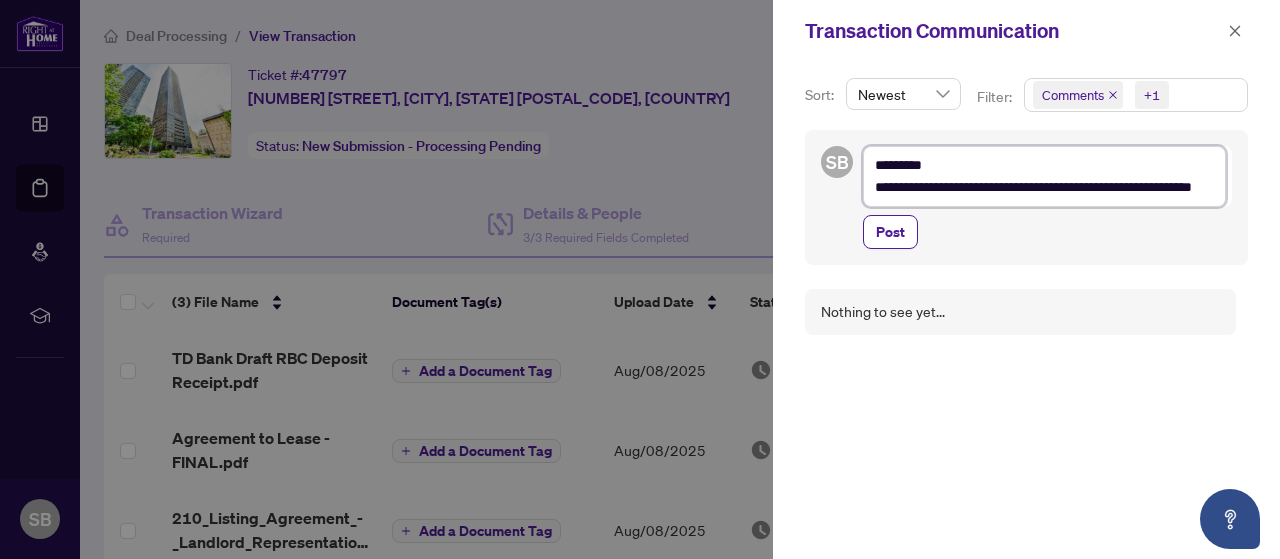type on "**********" 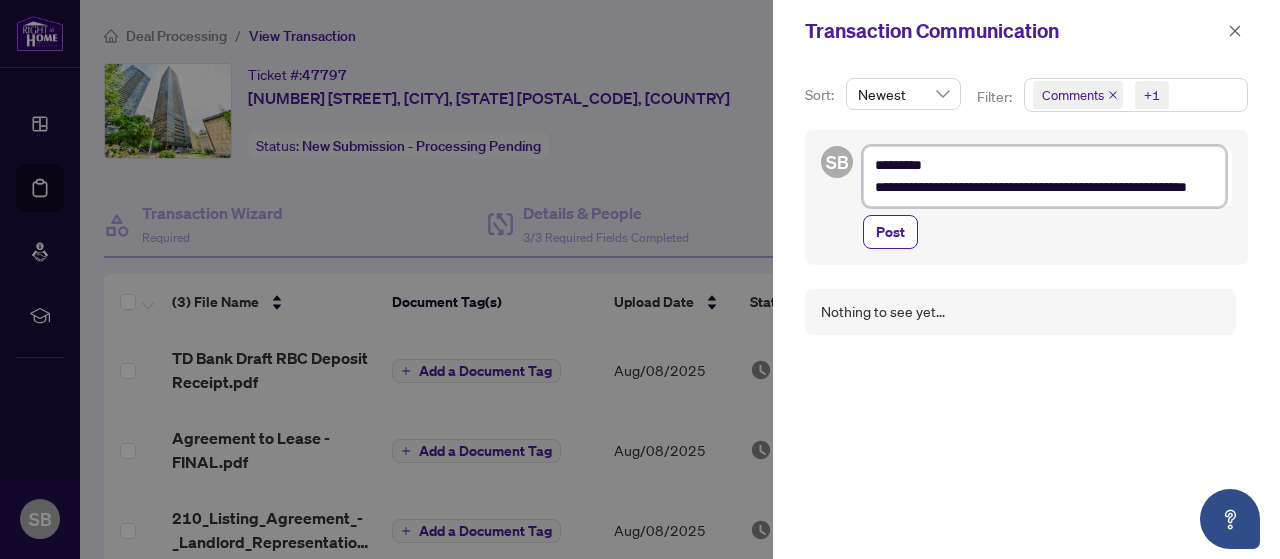 type on "**********" 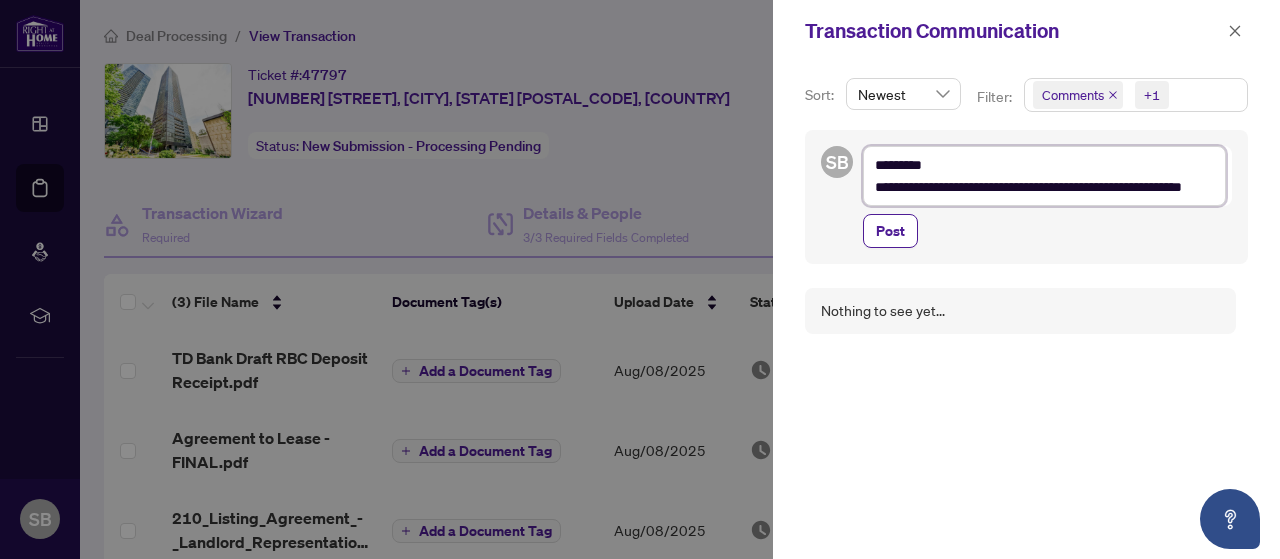 type on "**********" 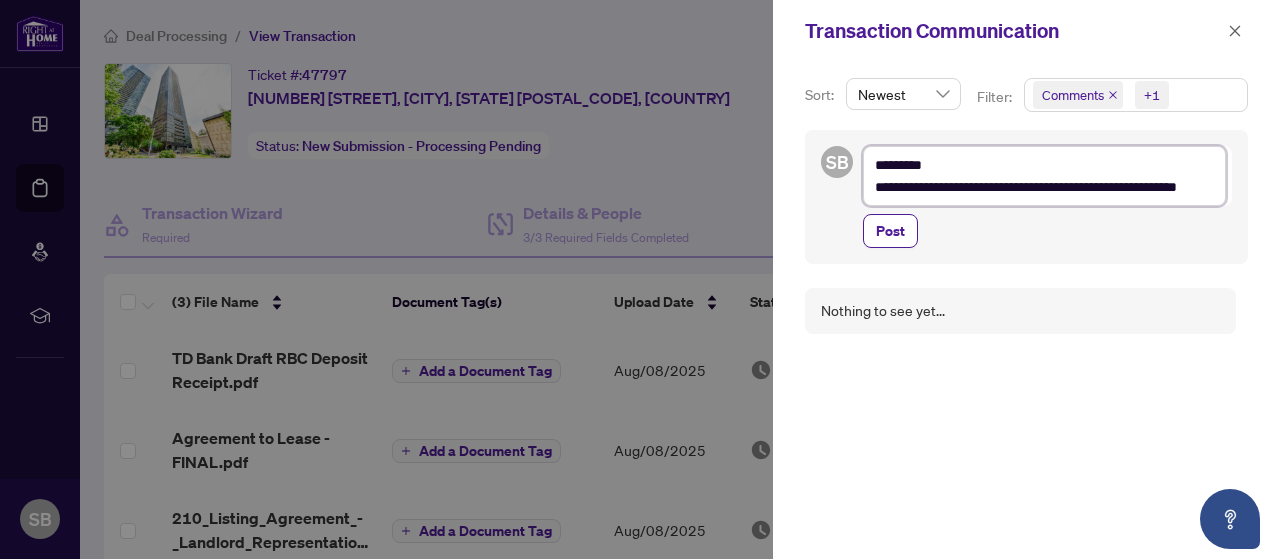 type on "**********" 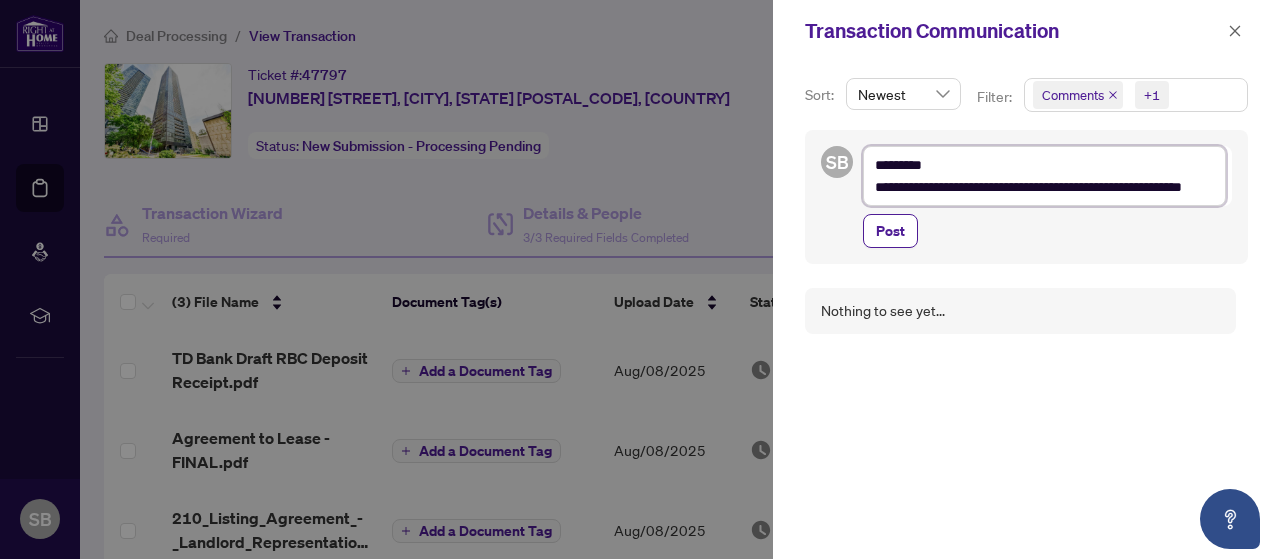 type on "**********" 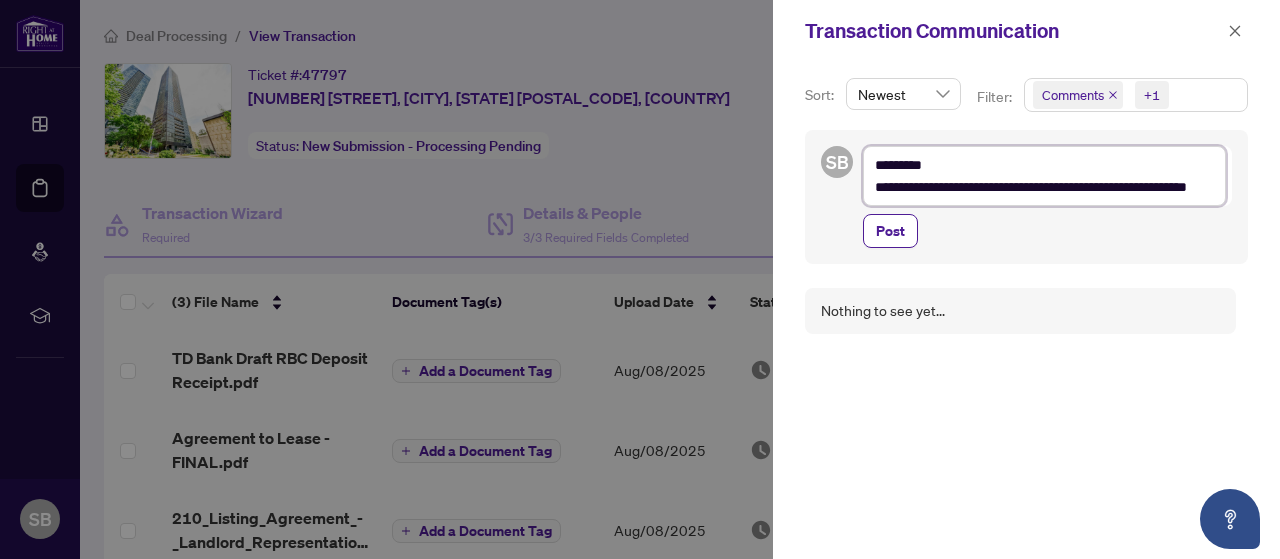 type on "**********" 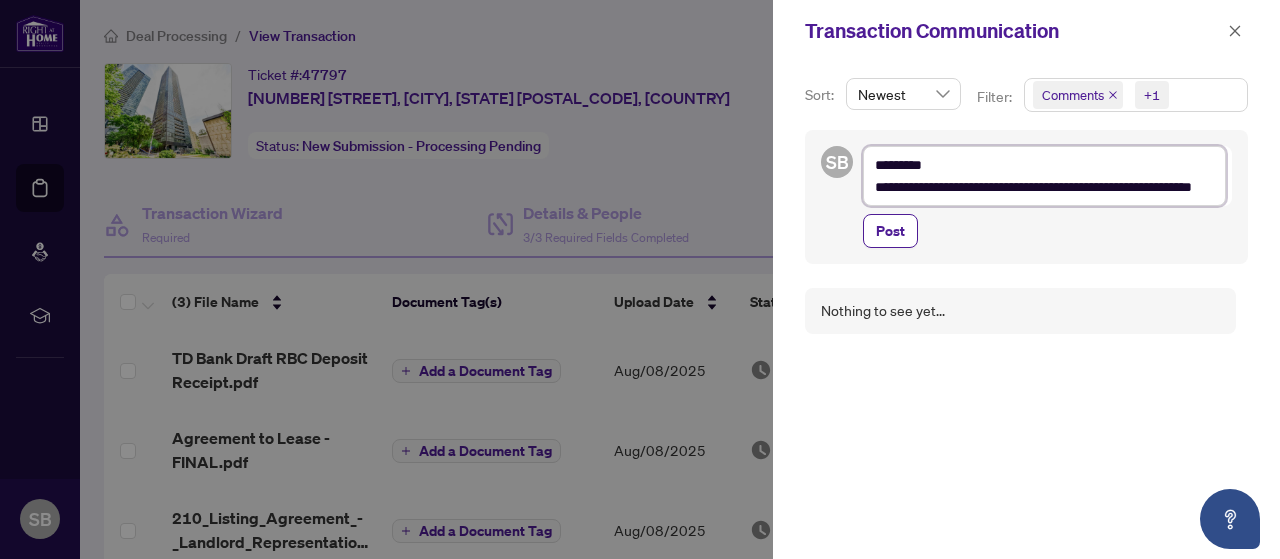 type on "**********" 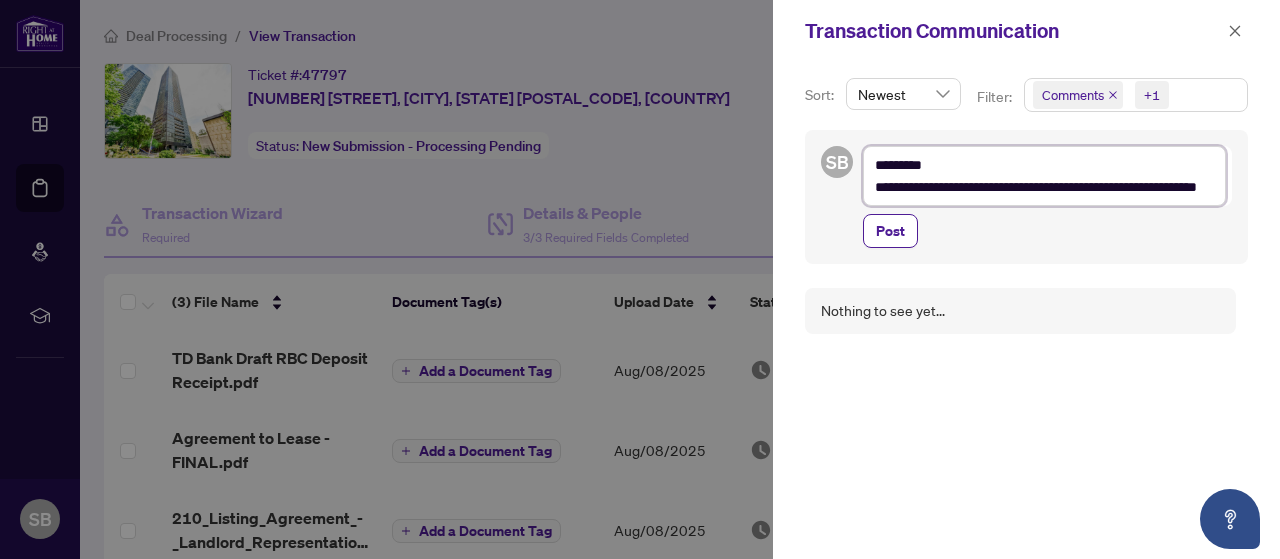 type on "**********" 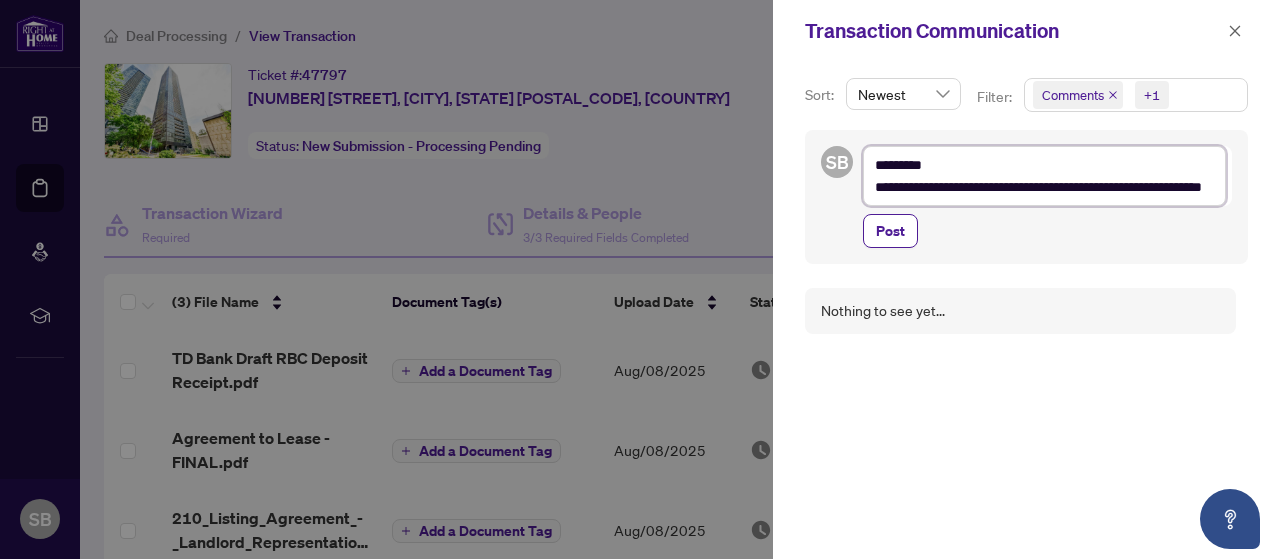 type on "**********" 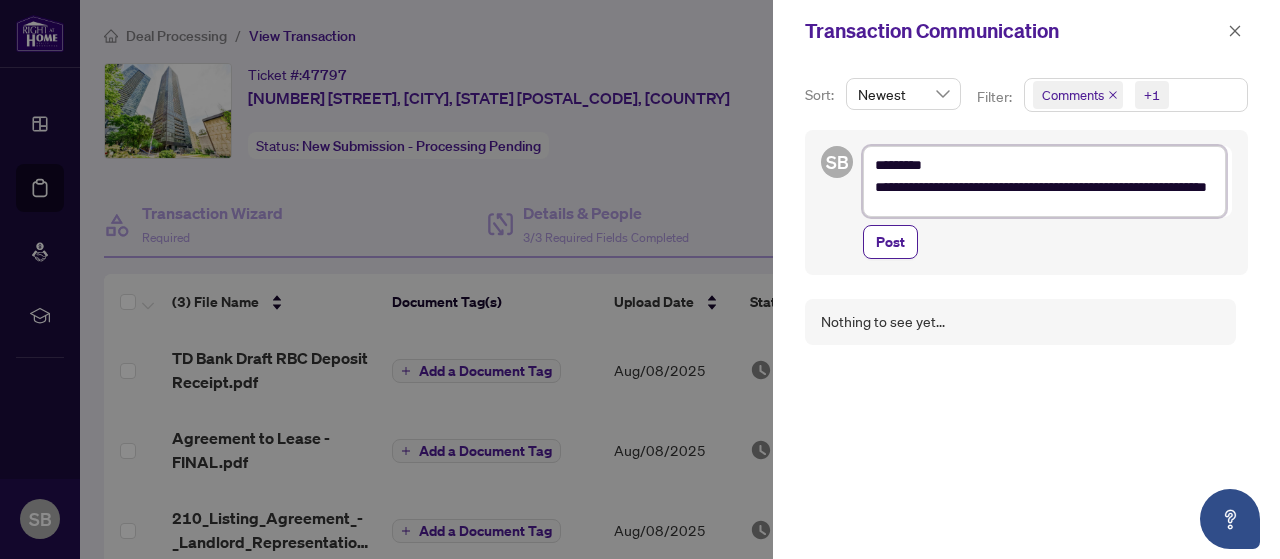 scroll, scrollTop: 1, scrollLeft: 0, axis: vertical 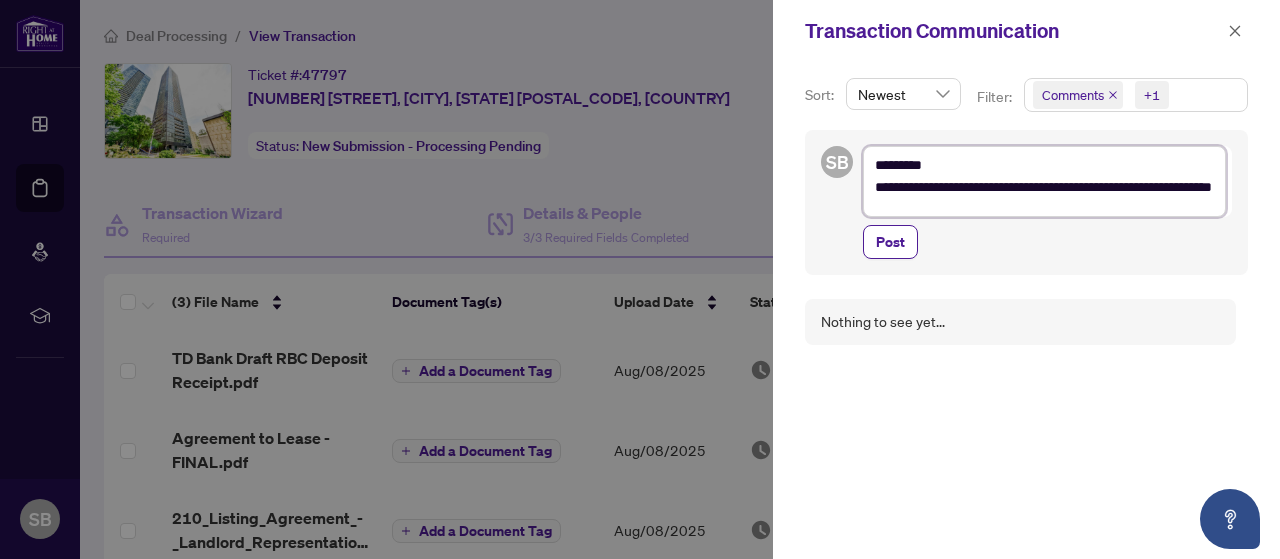 type on "**********" 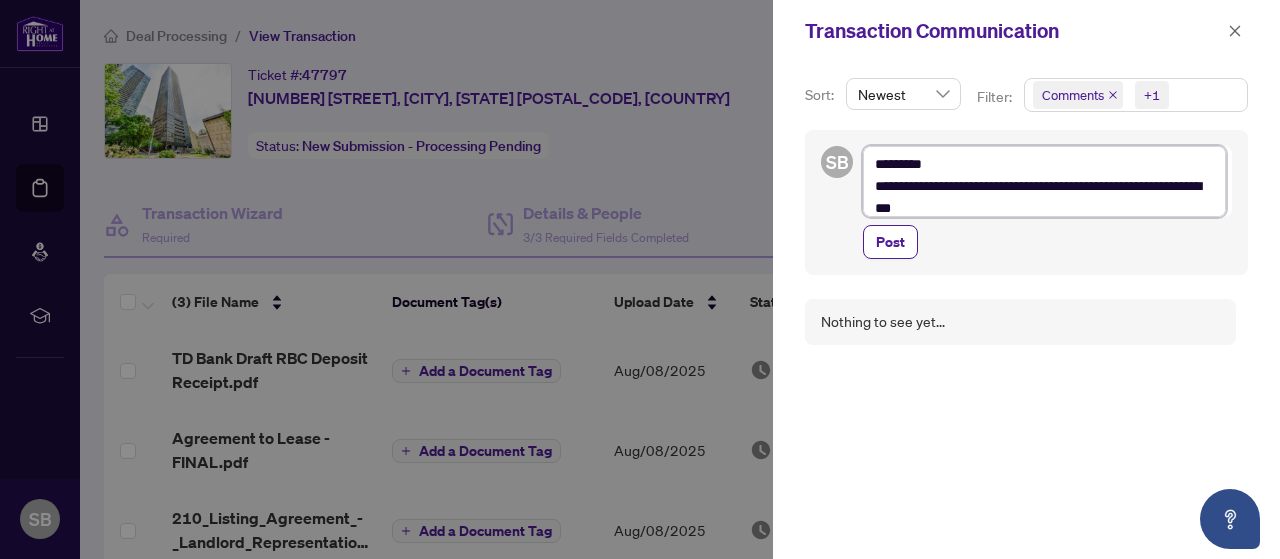 scroll, scrollTop: 0, scrollLeft: 0, axis: both 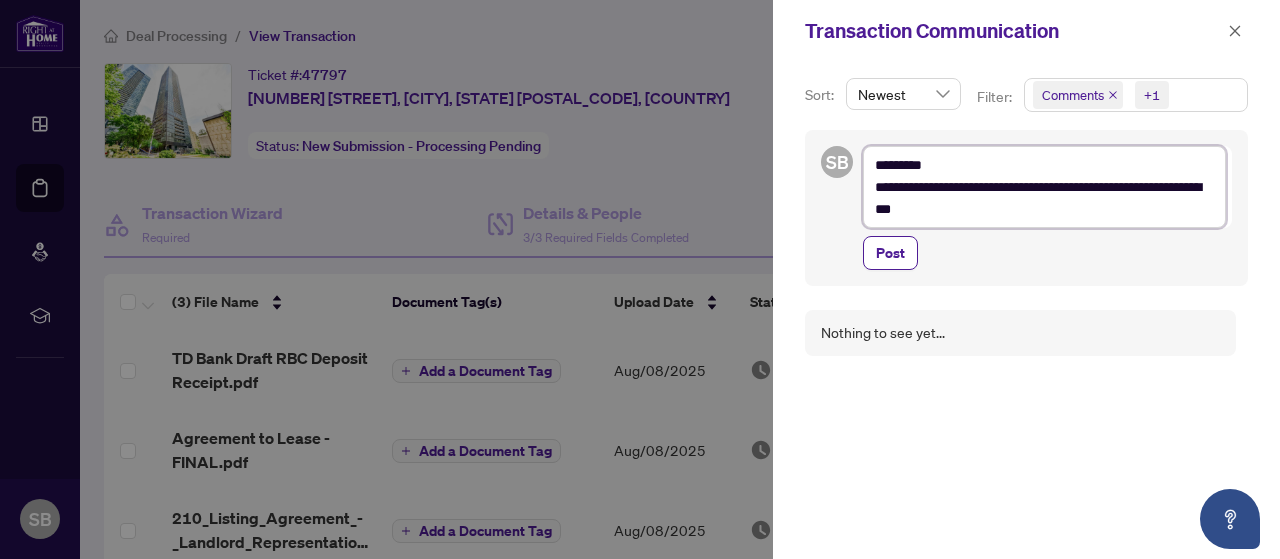 type on "**********" 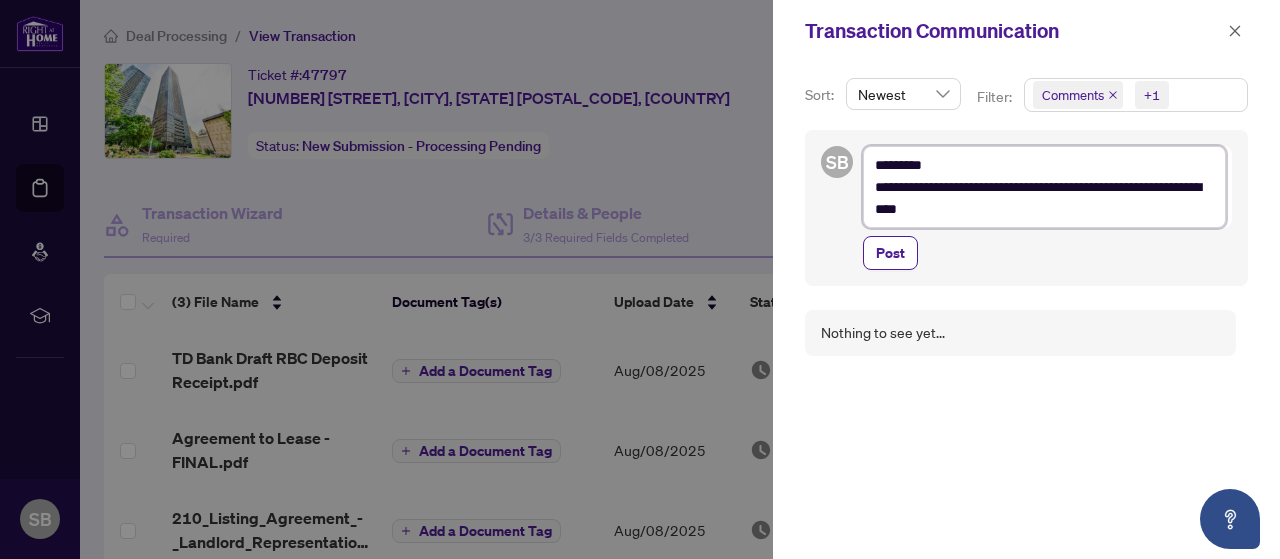 type on "**********" 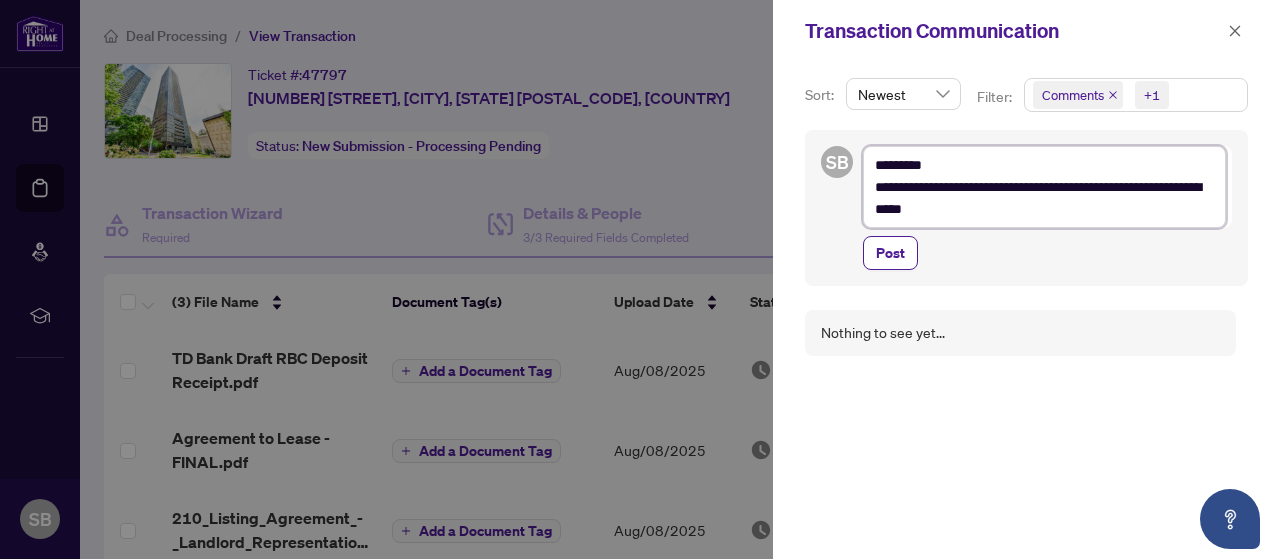 type on "**********" 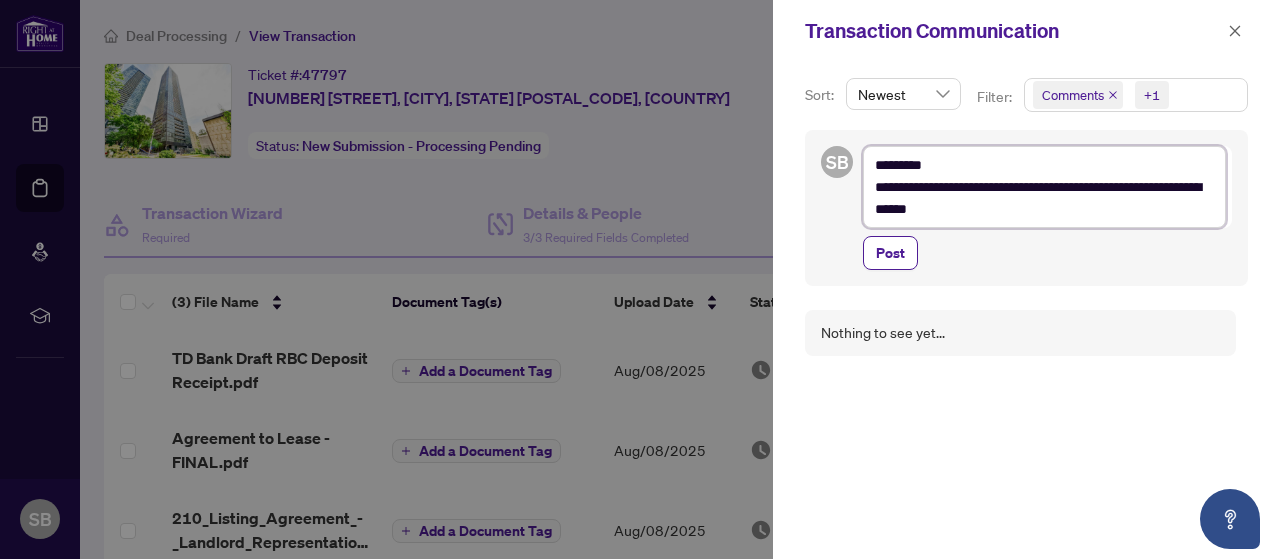 type on "**********" 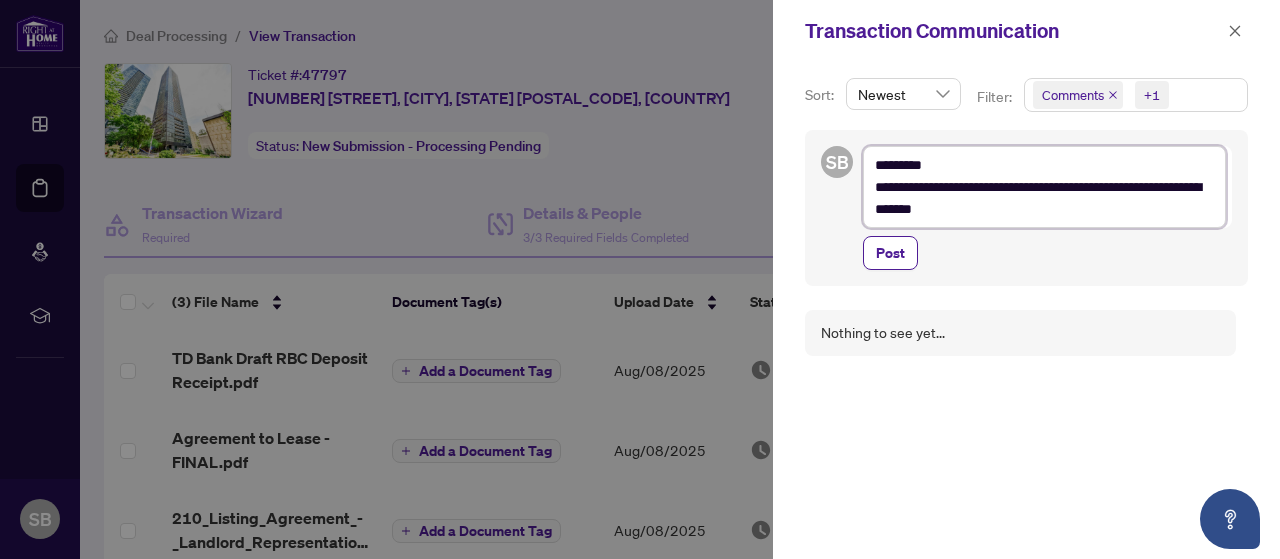 type on "**********" 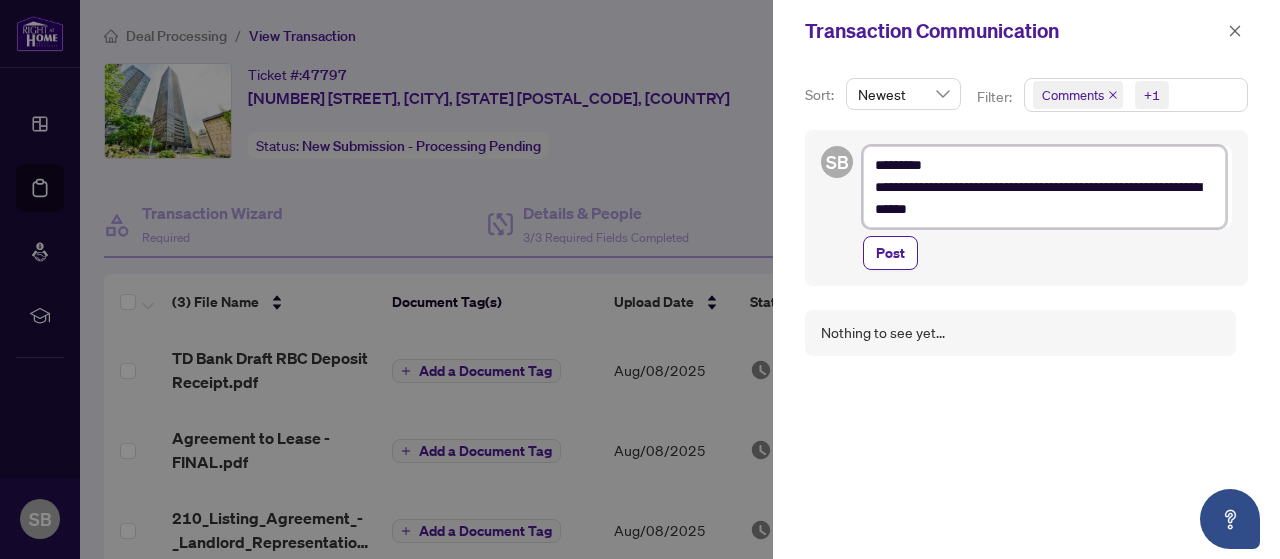 type on "**********" 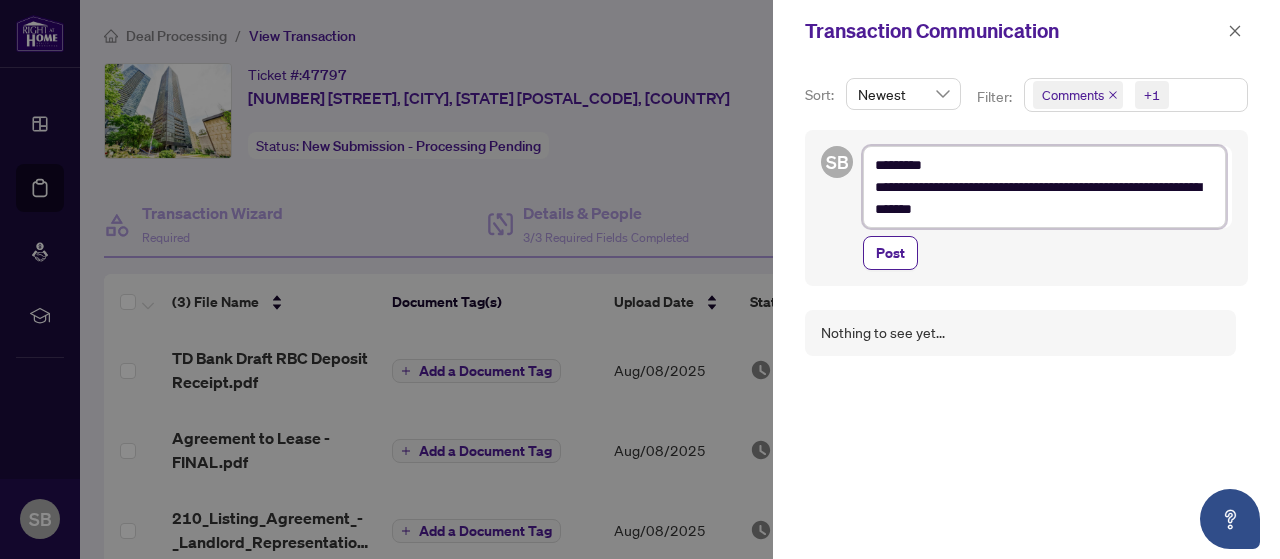 type on "**********" 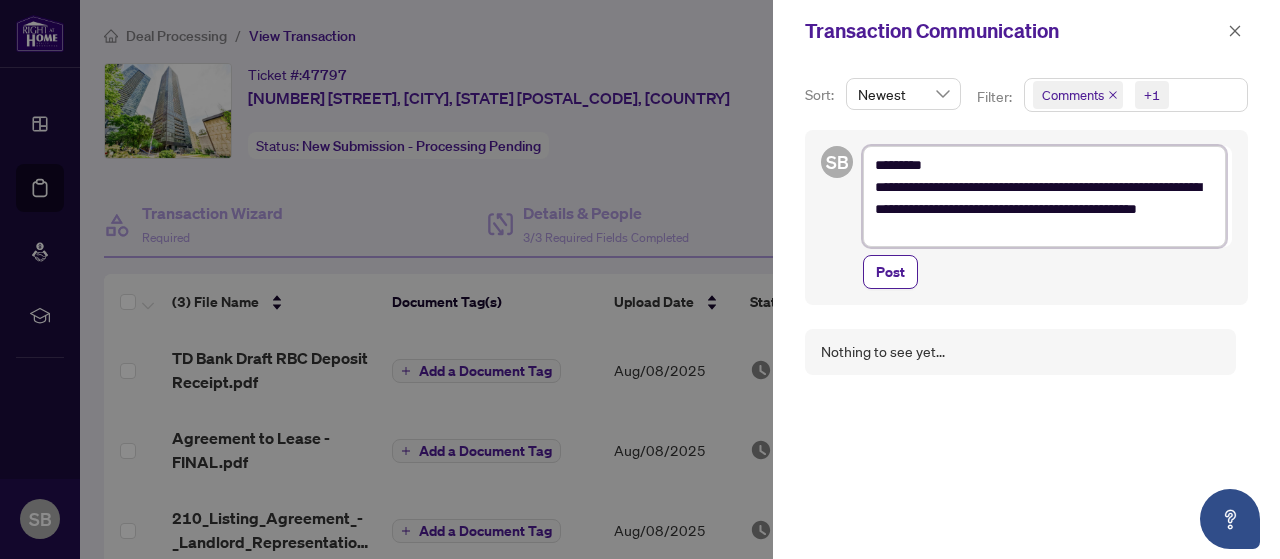scroll, scrollTop: 0, scrollLeft: 0, axis: both 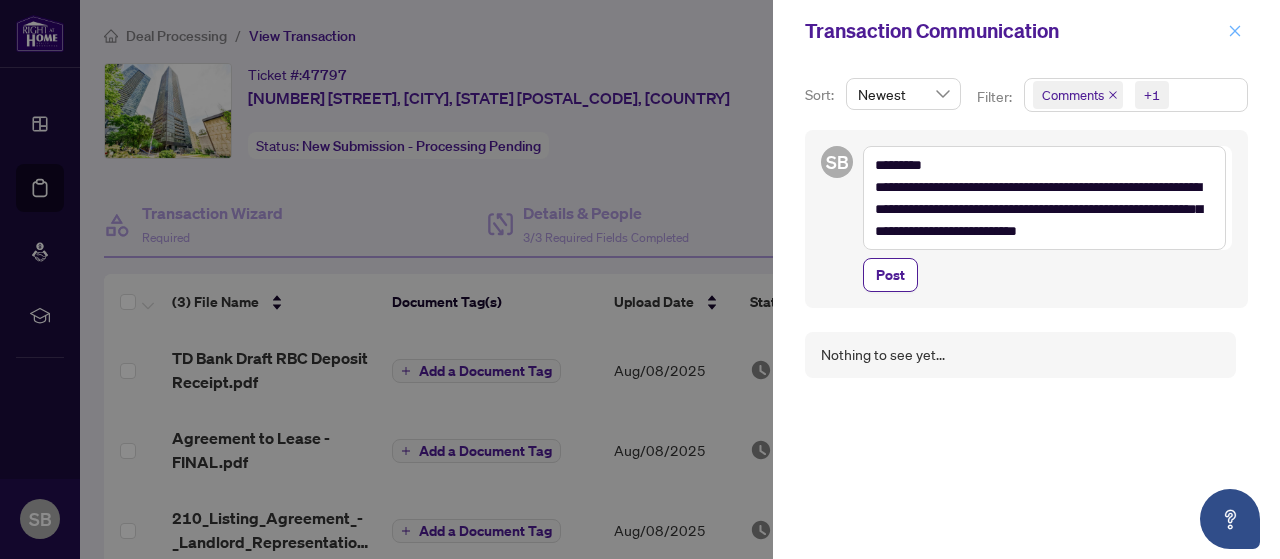 click 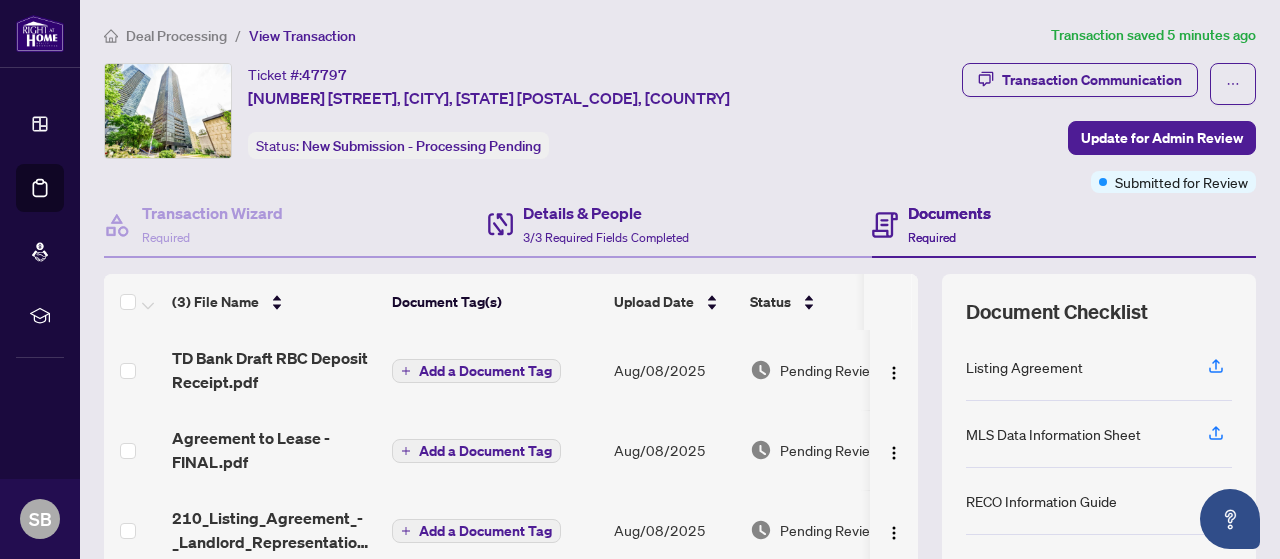 click on "Details & People 3/3 Required Fields Completed" at bounding box center [680, 225] 